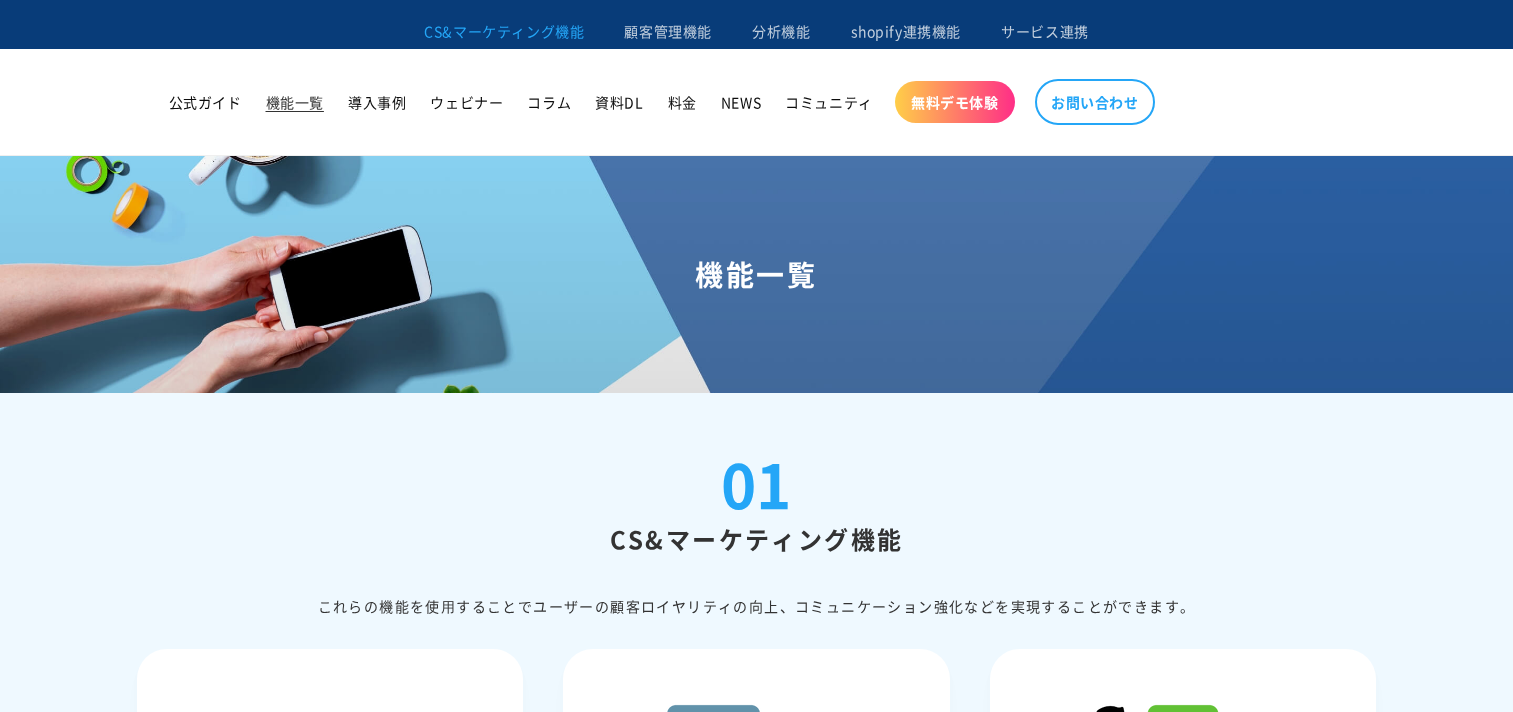 scroll, scrollTop: 2100, scrollLeft: 0, axis: vertical 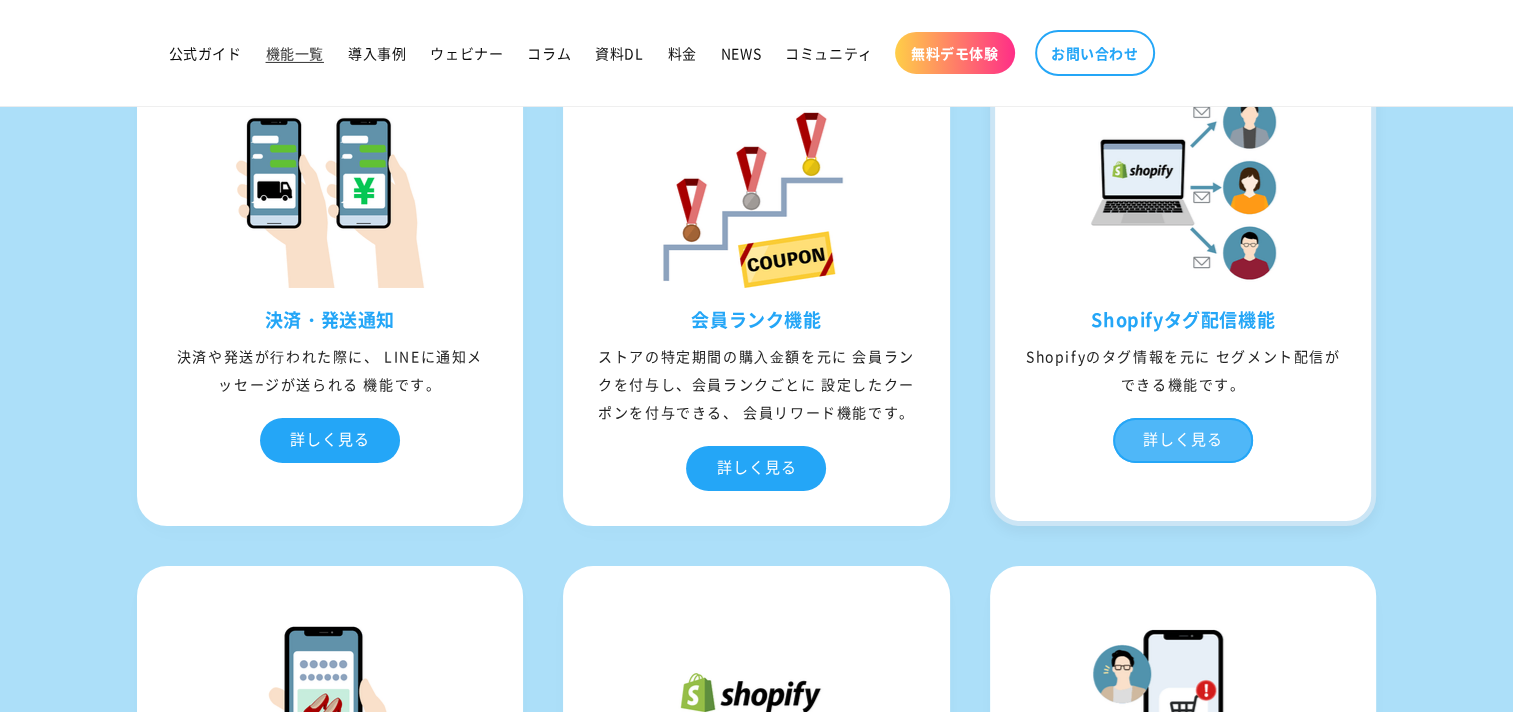 click on "詳しく見る" at bounding box center (1183, 440) 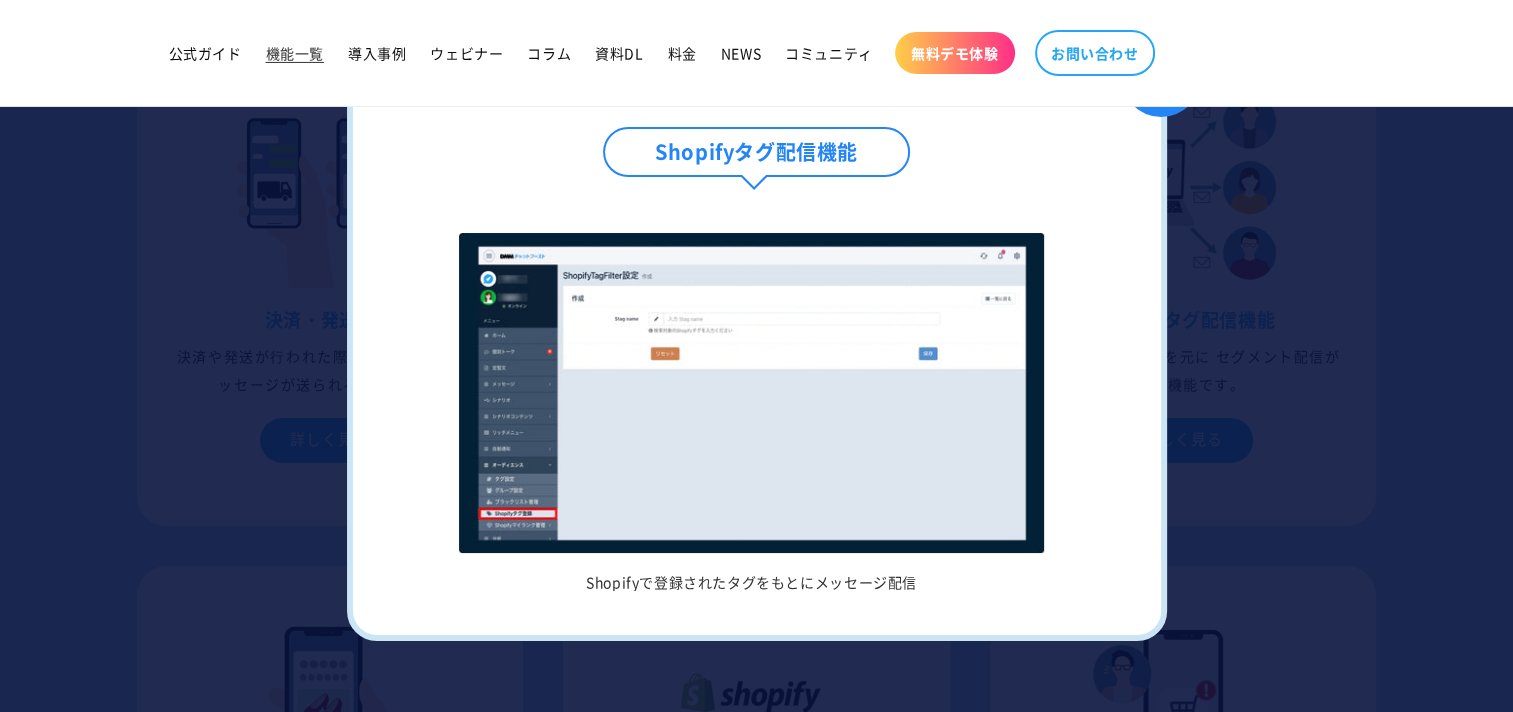 click on "Shopifyで登録されたタグをもとにメッセージ配信" at bounding box center [752, 412] 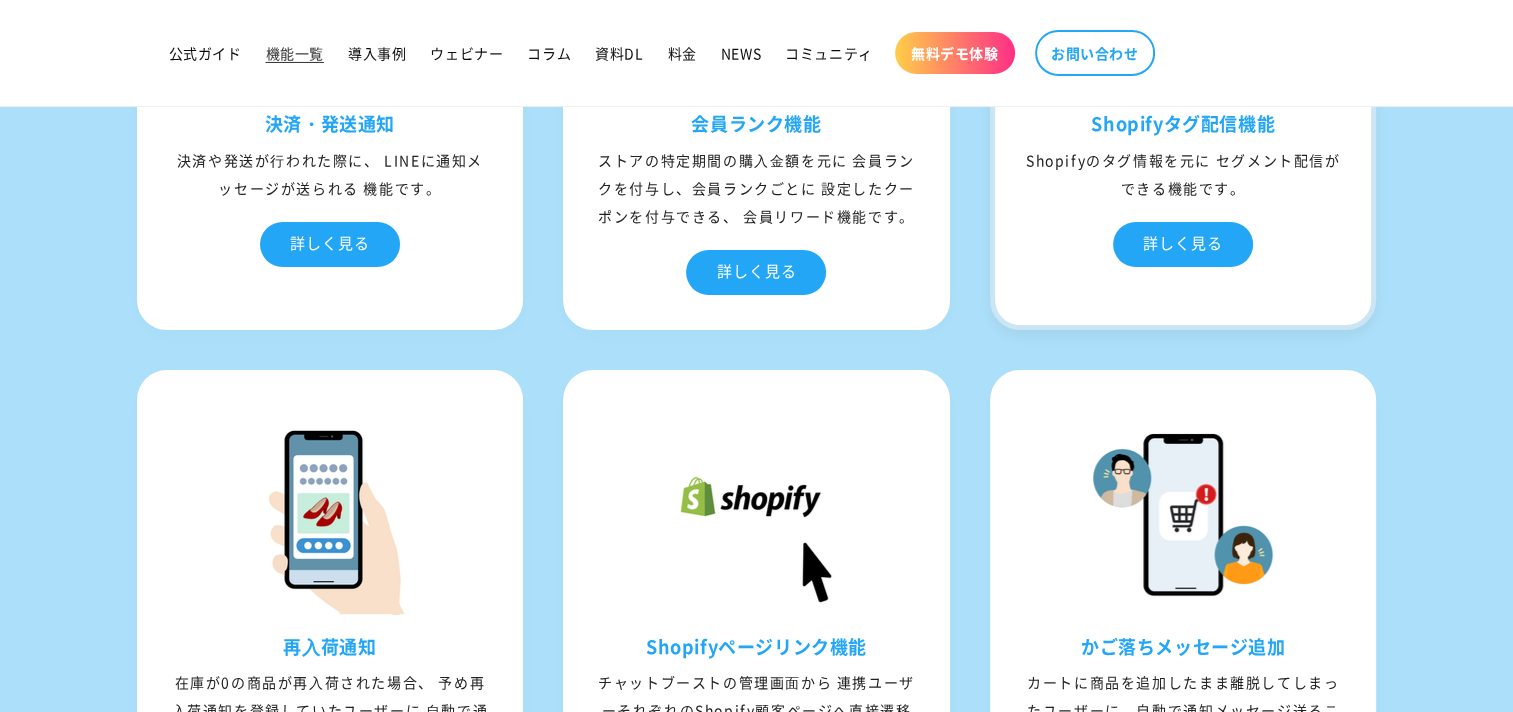 scroll, scrollTop: 7300, scrollLeft: 0, axis: vertical 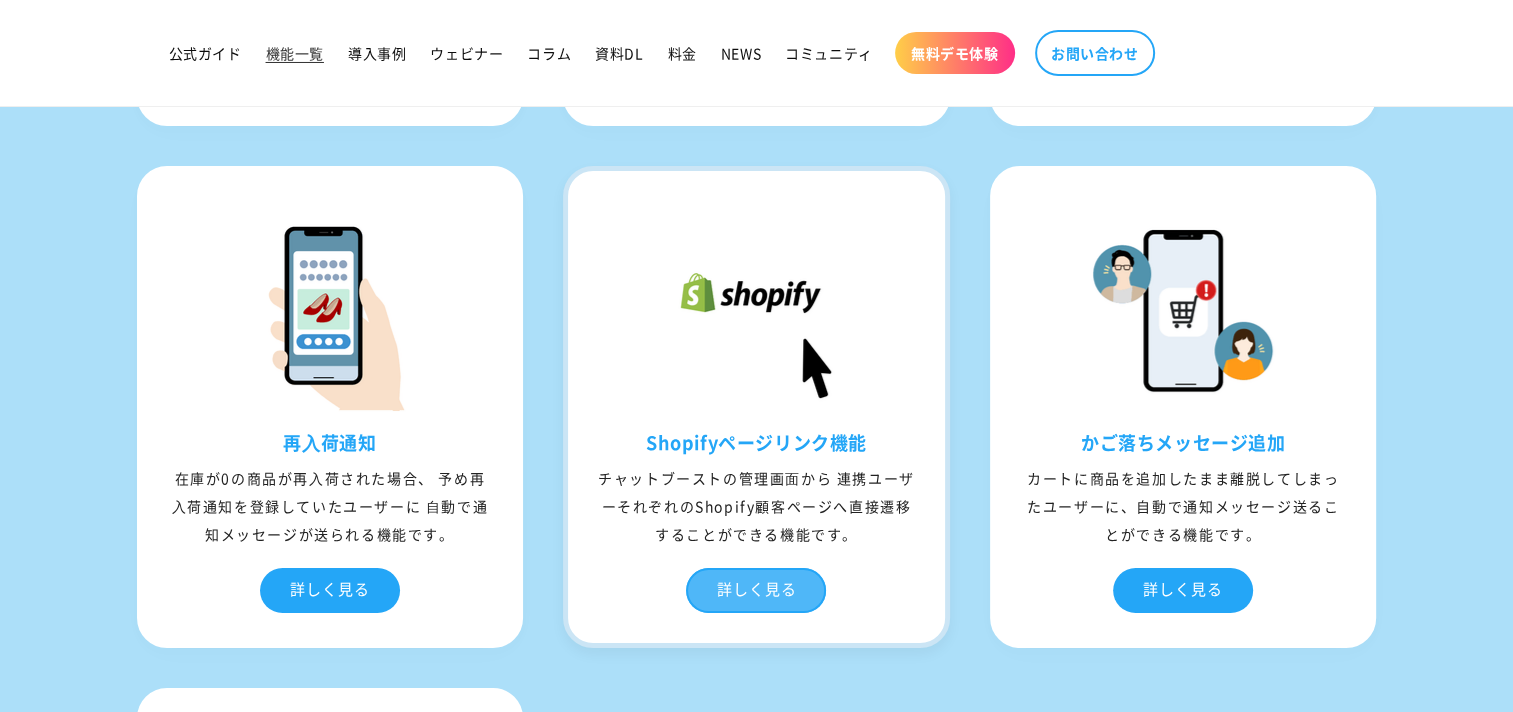 click on "詳しく見る" at bounding box center (756, 590) 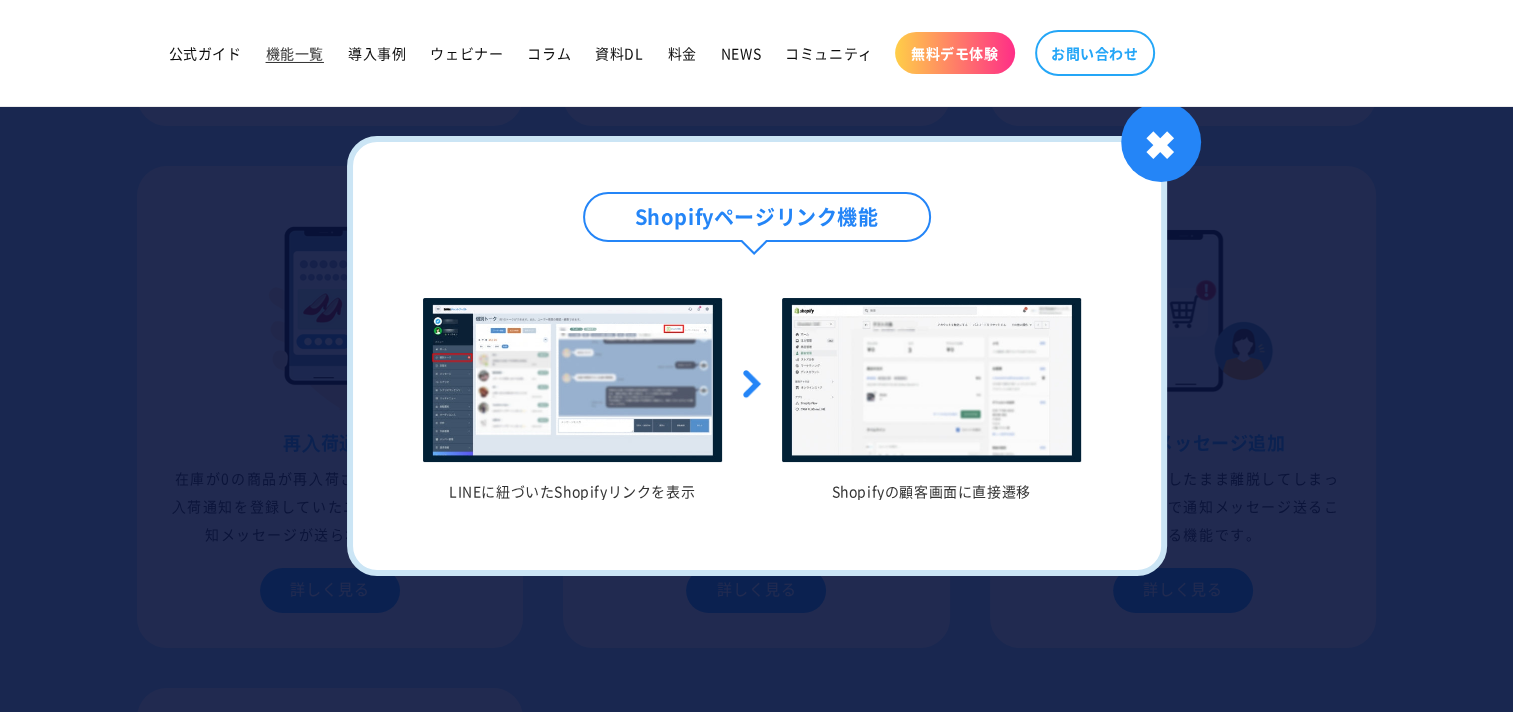 click at bounding box center (756, 356) 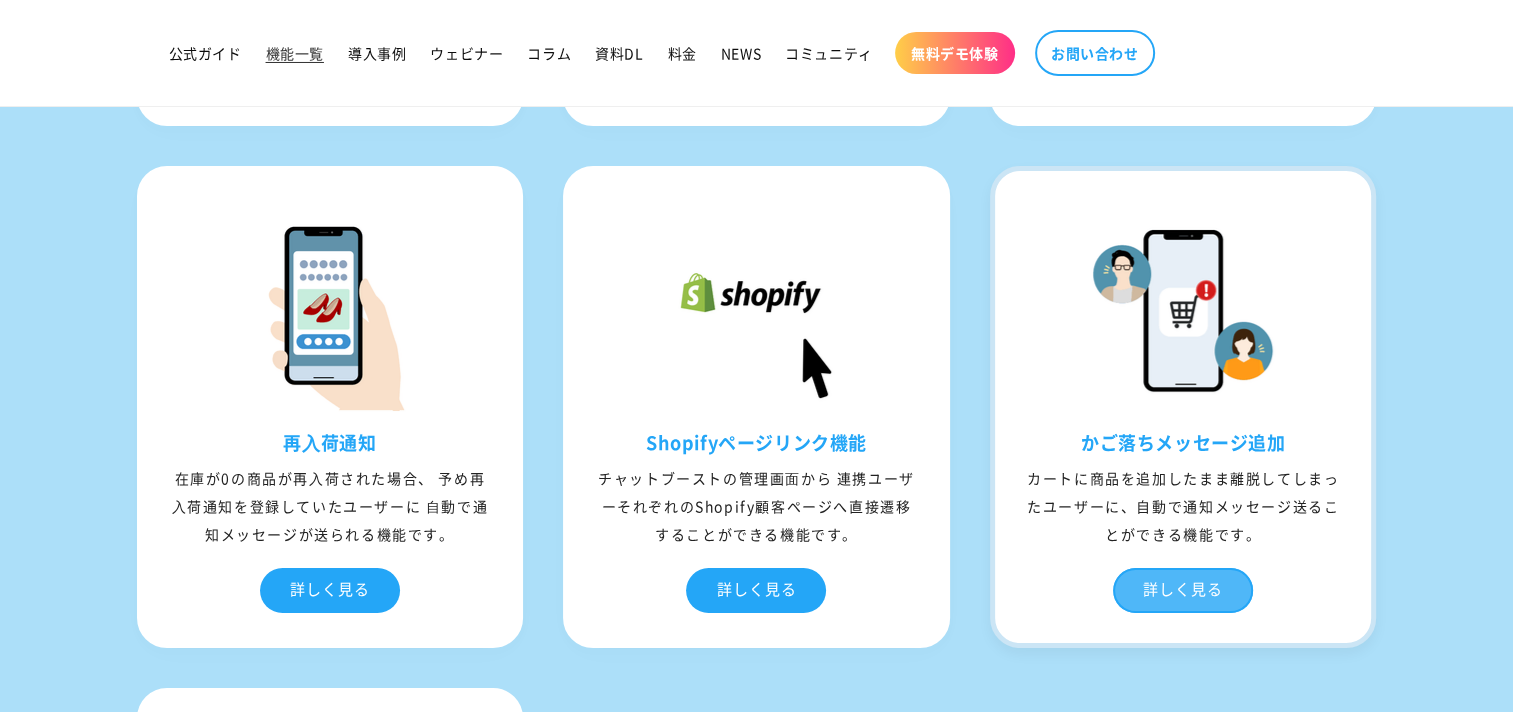 click on "詳しく見る" at bounding box center [1183, 590] 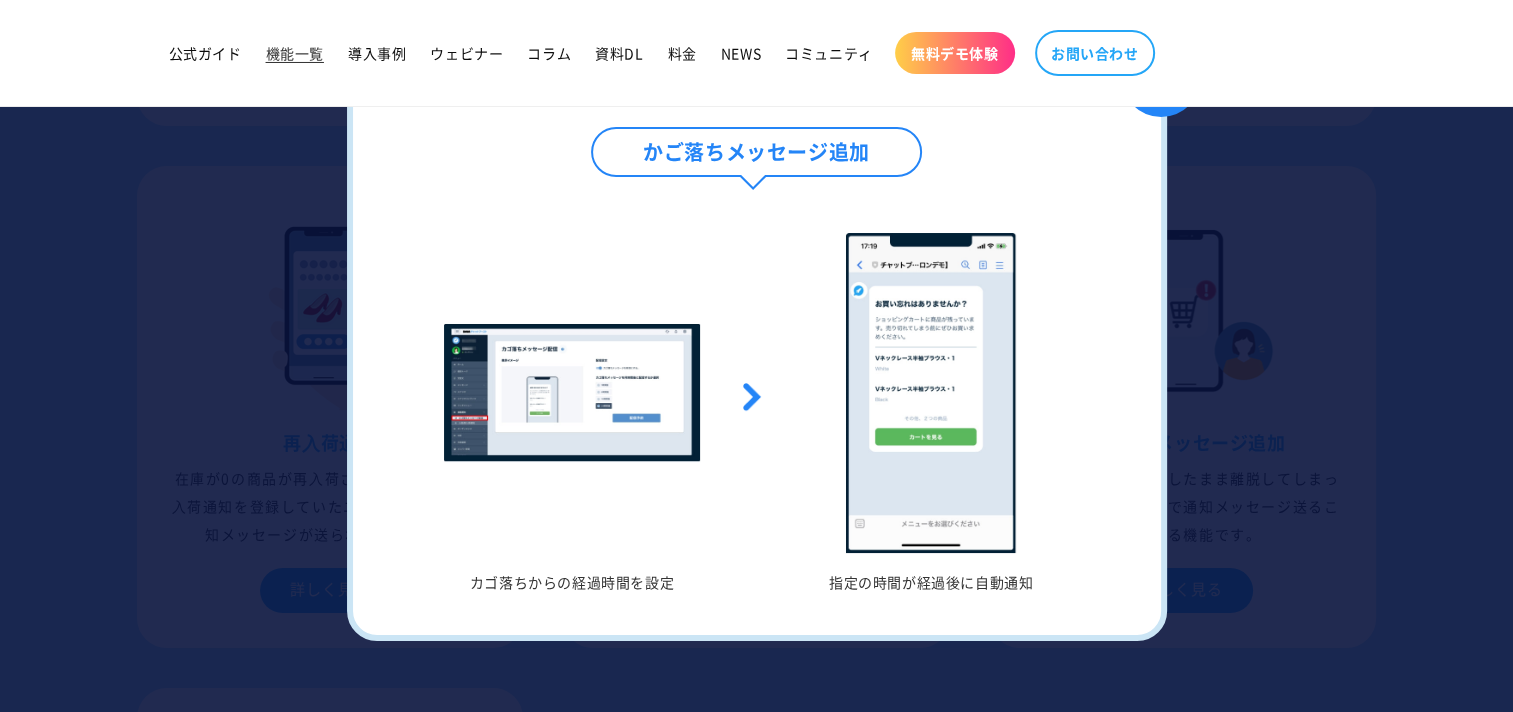 click at bounding box center [756, 356] 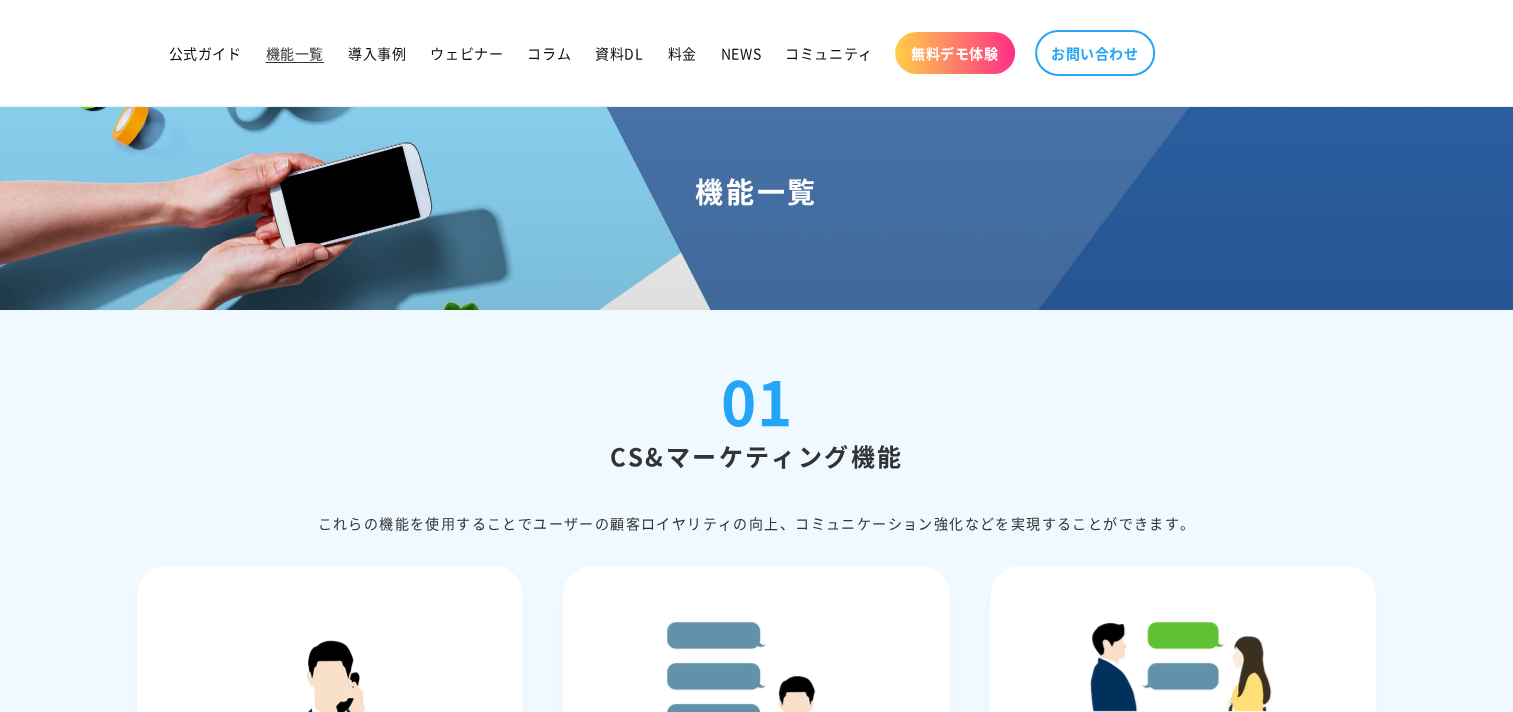 scroll, scrollTop: 0, scrollLeft: 0, axis: both 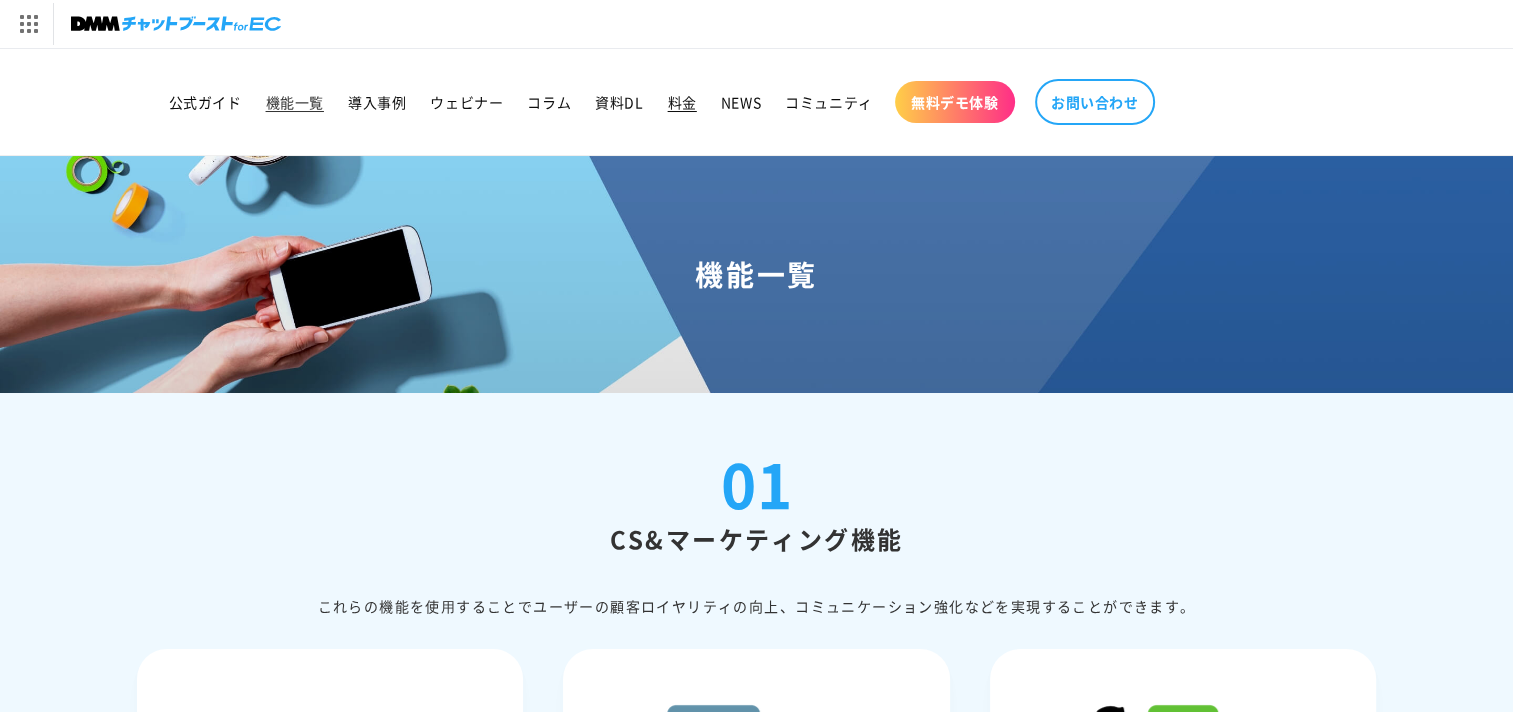 click on "料金" at bounding box center [682, 102] 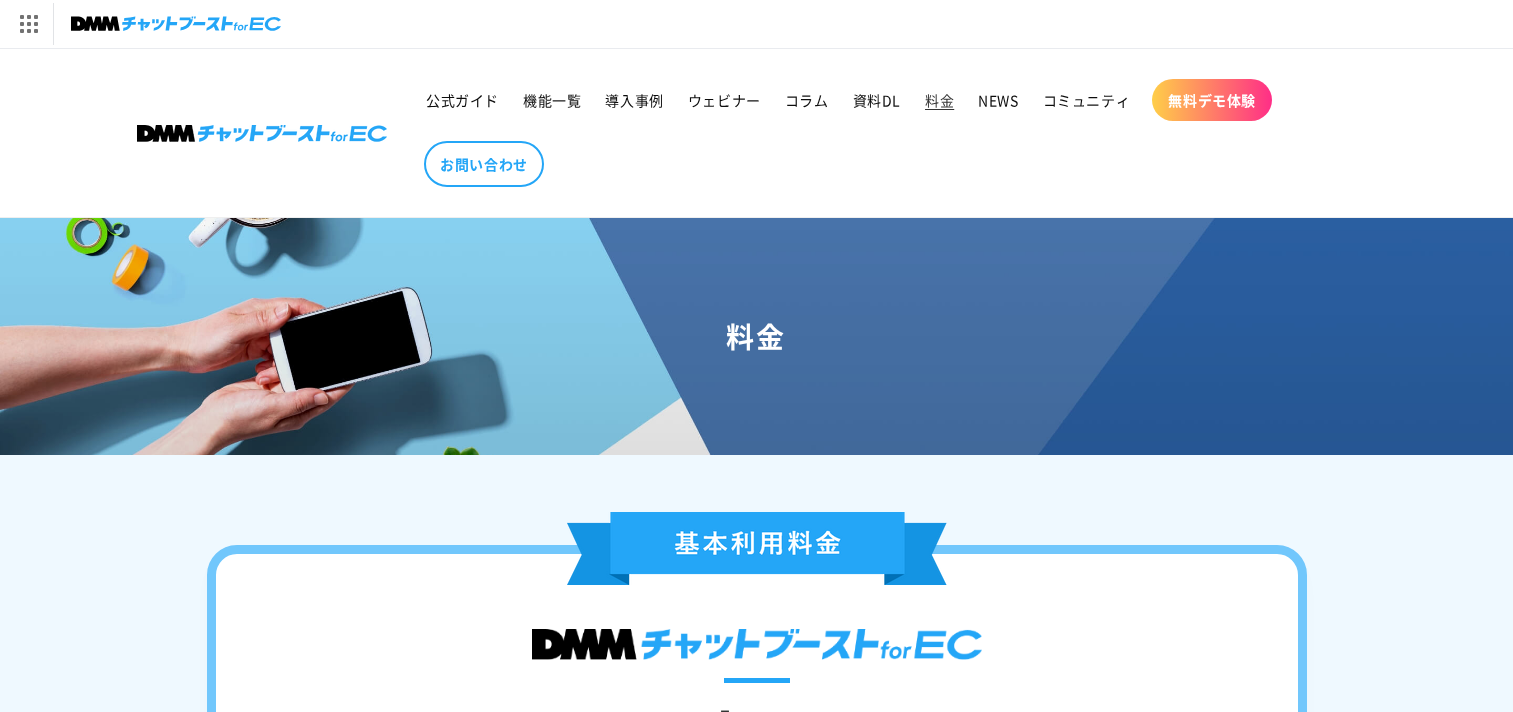 scroll, scrollTop: 359, scrollLeft: 0, axis: vertical 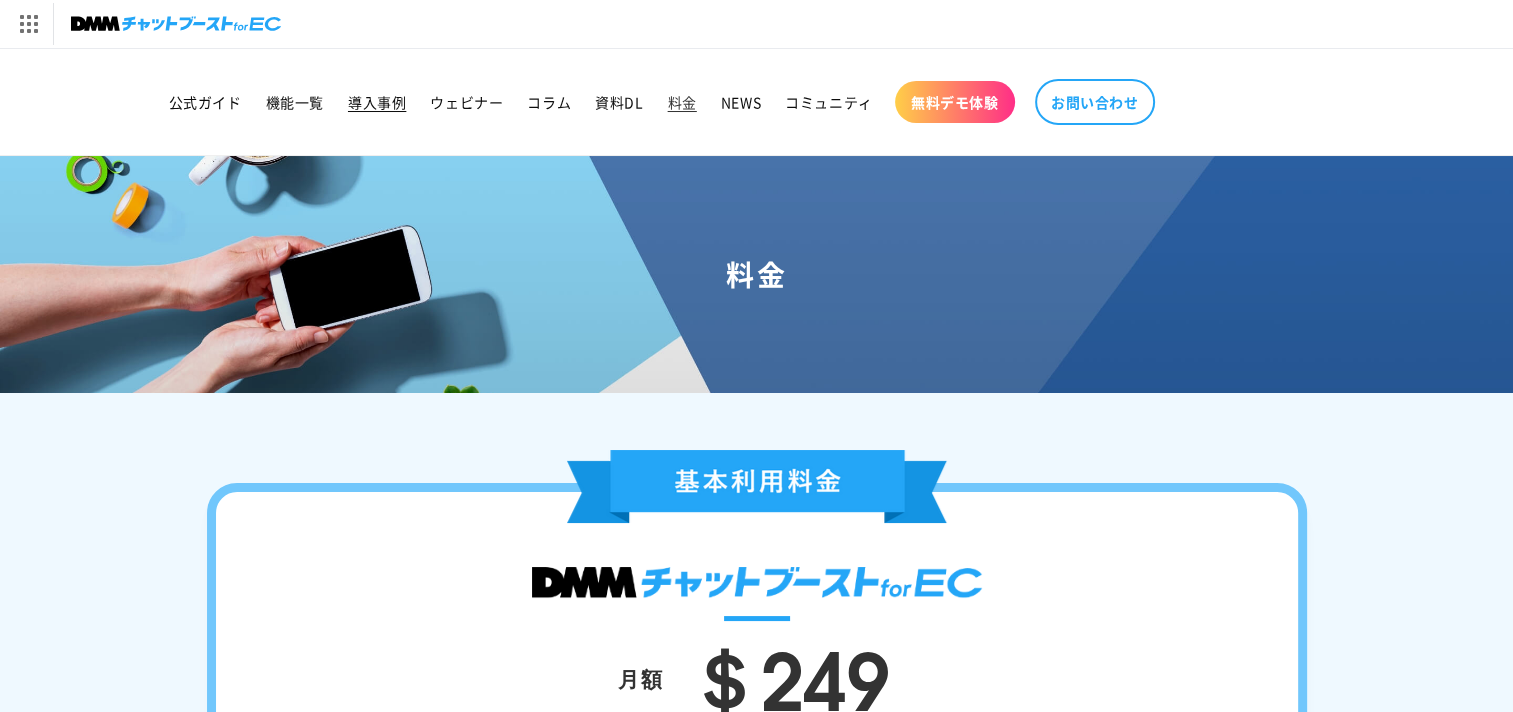 click on "導入事例" at bounding box center (377, 102) 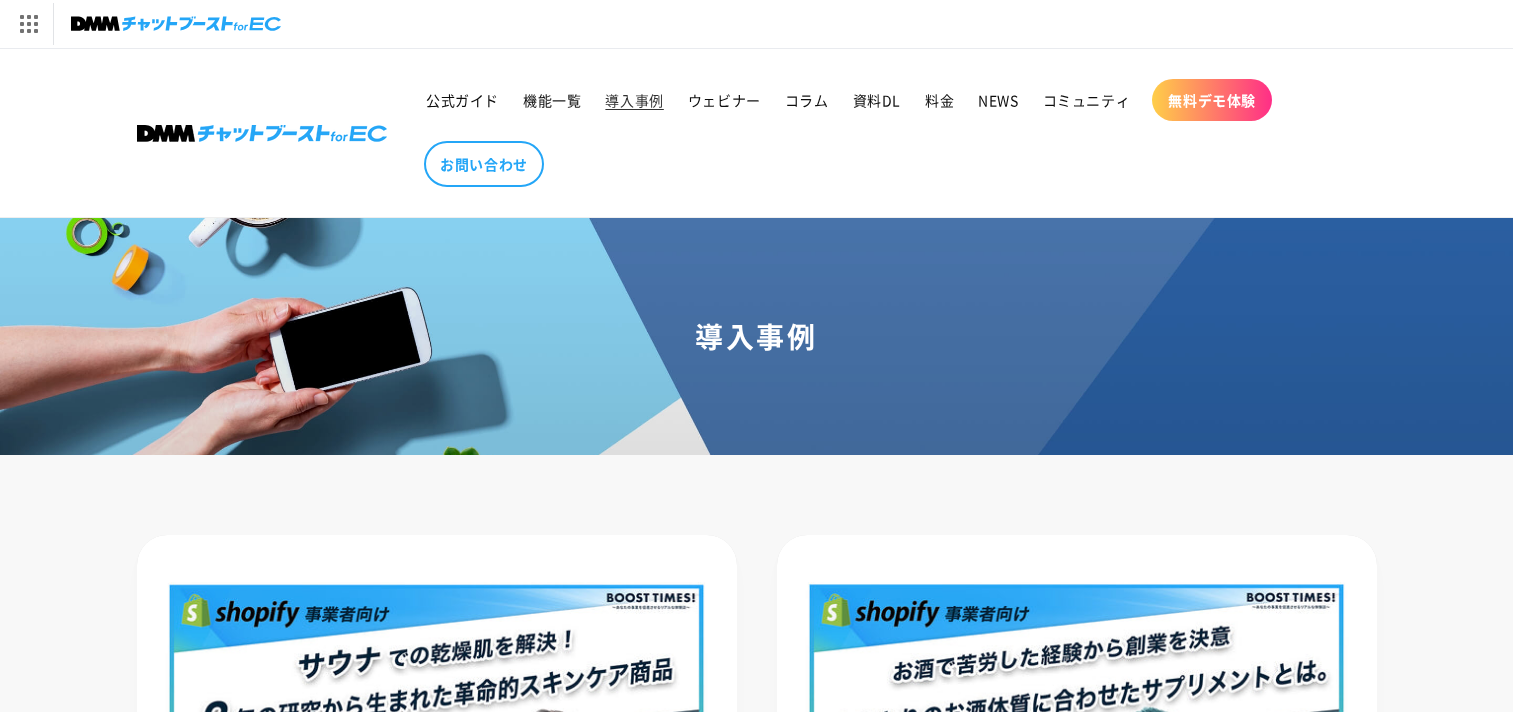 scroll, scrollTop: 400, scrollLeft: 0, axis: vertical 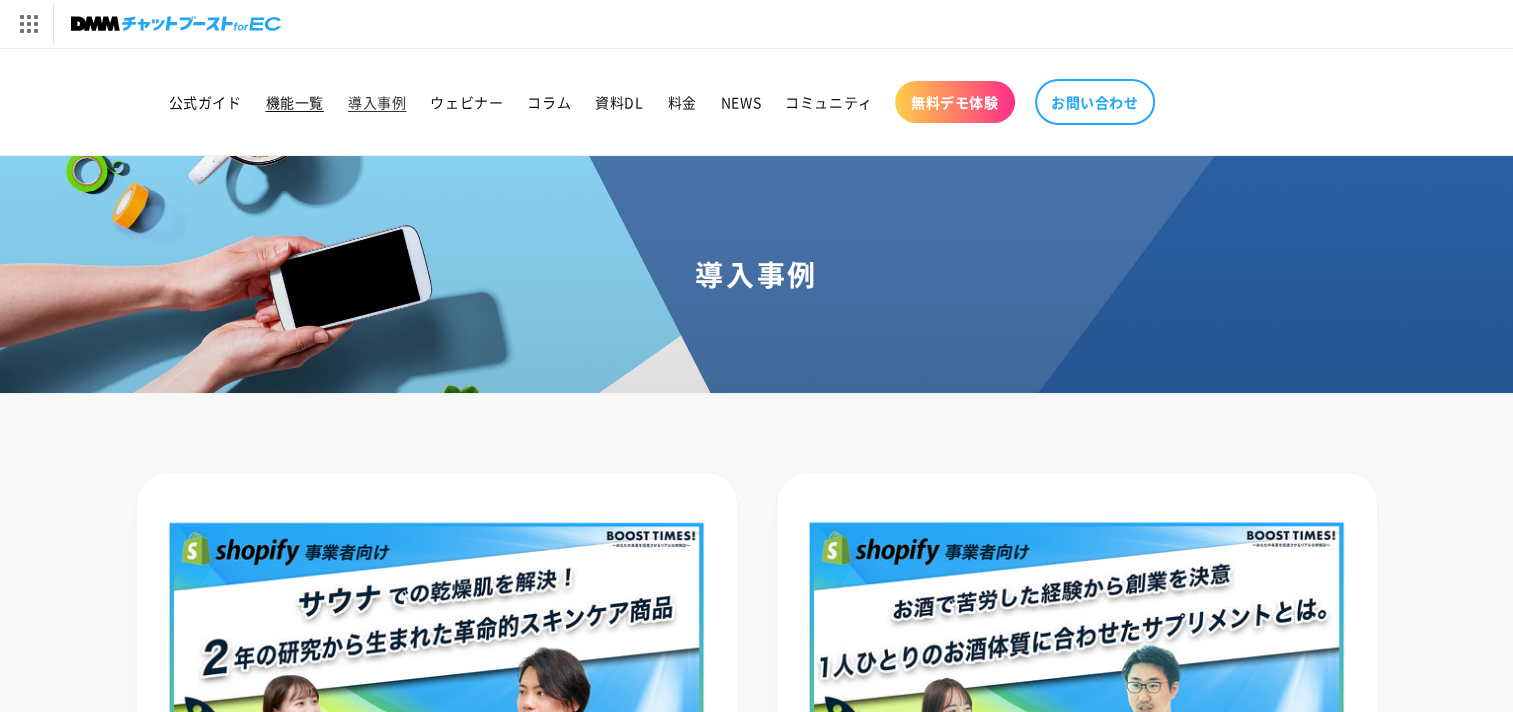 click on "機能一覧" at bounding box center [295, 102] 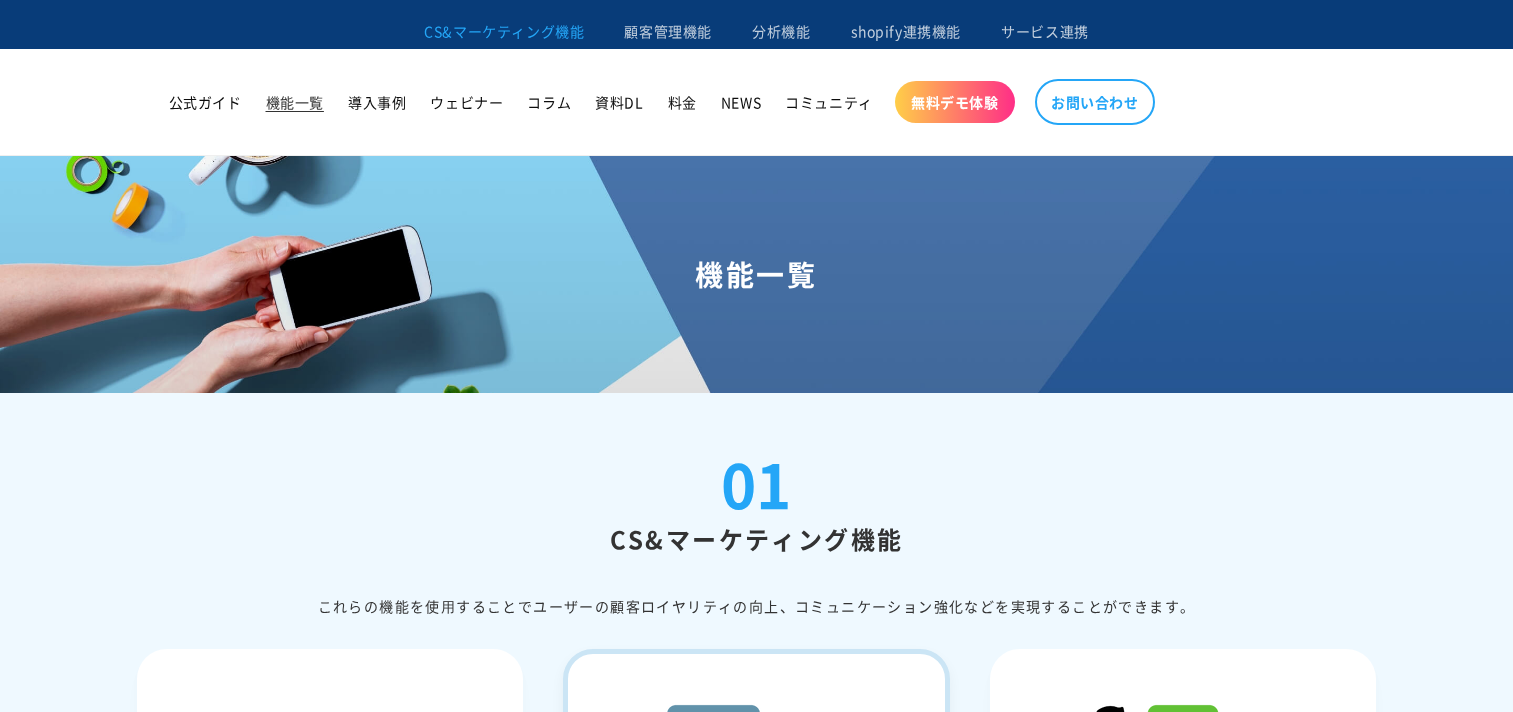 scroll, scrollTop: 600, scrollLeft: 0, axis: vertical 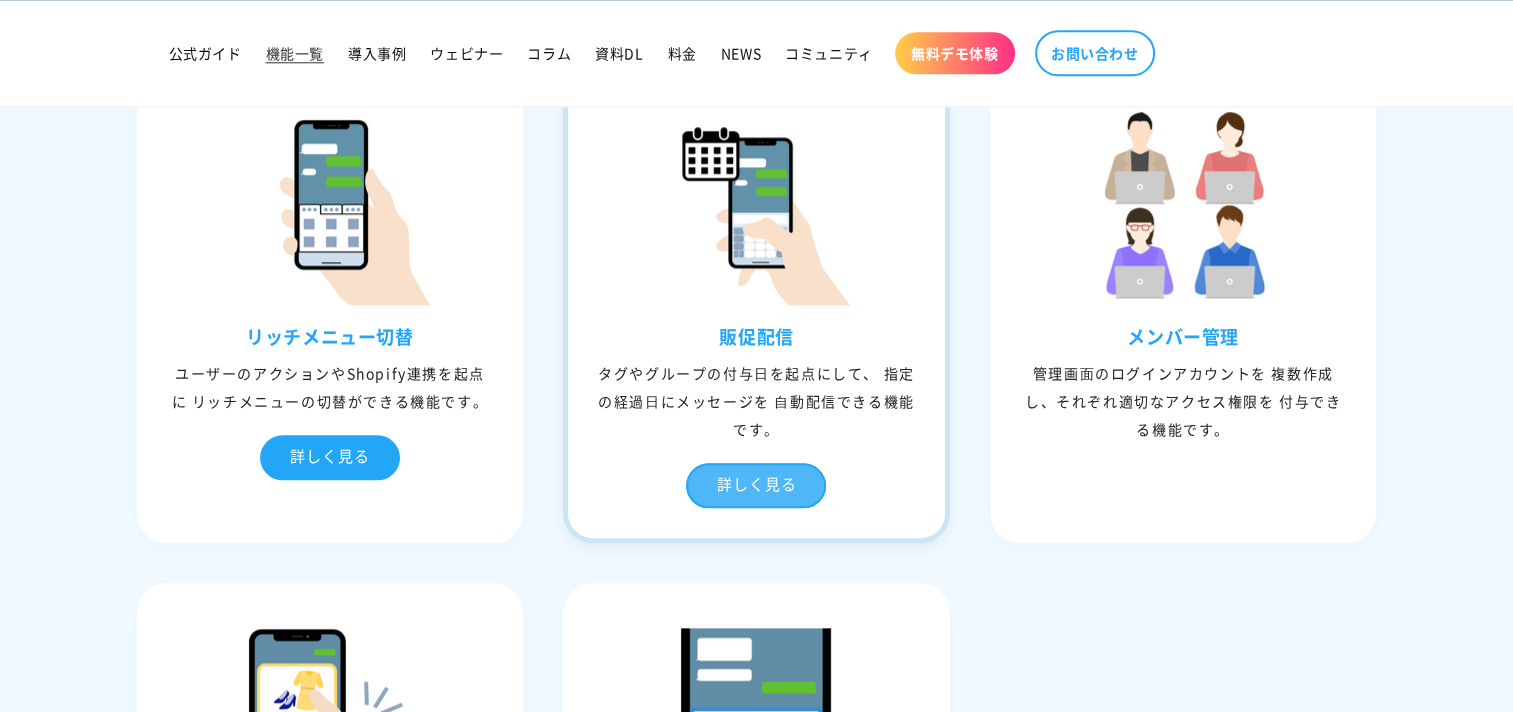 click on "詳しく見る" at bounding box center (756, 485) 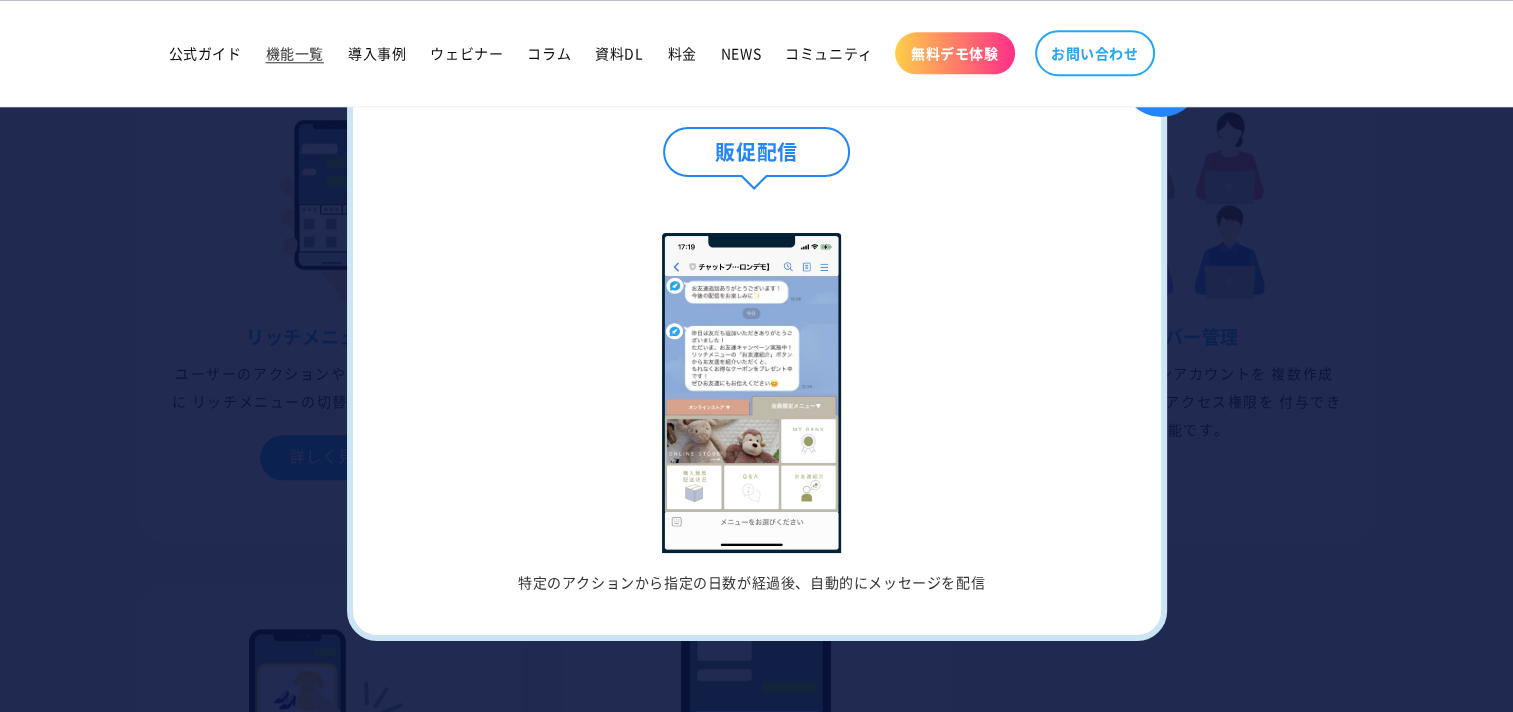 click at bounding box center (756, 356) 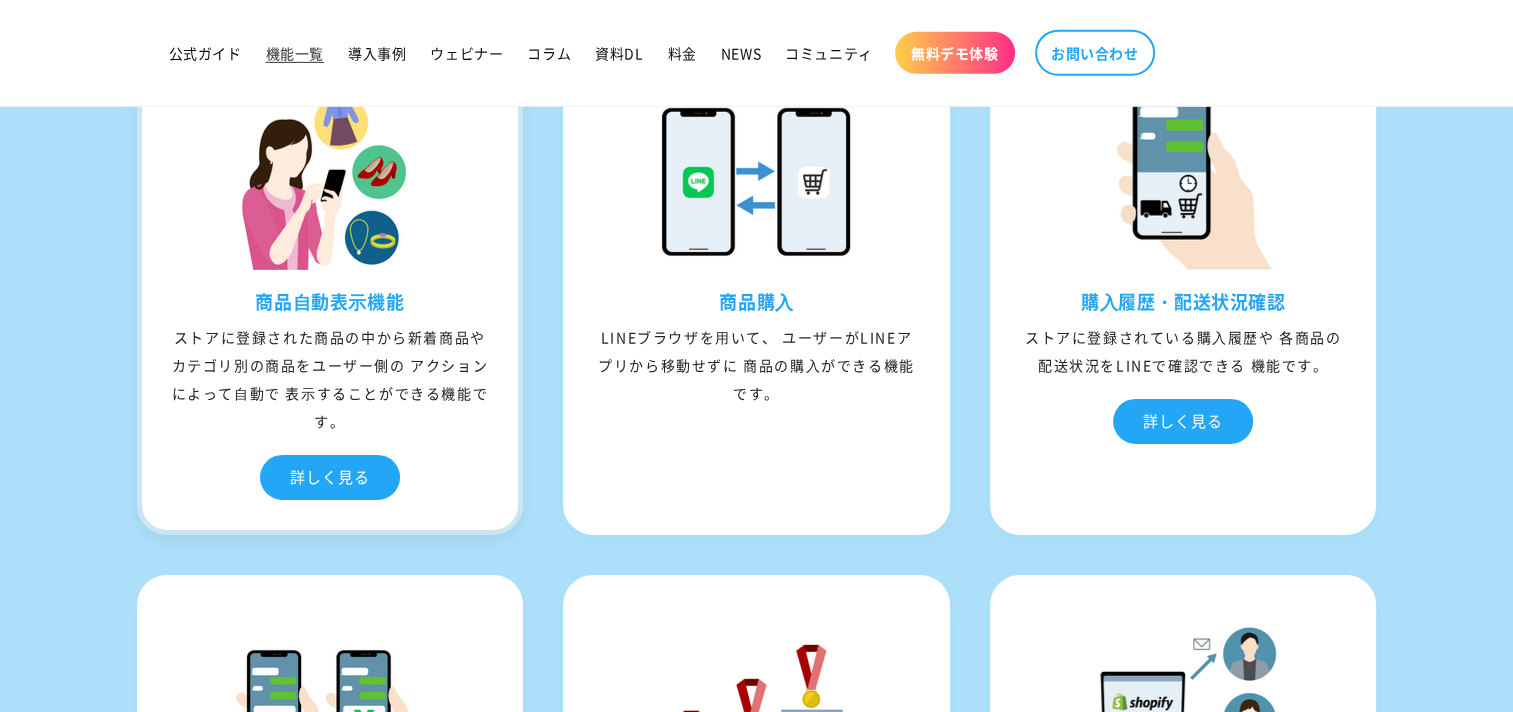 scroll, scrollTop: 6400, scrollLeft: 0, axis: vertical 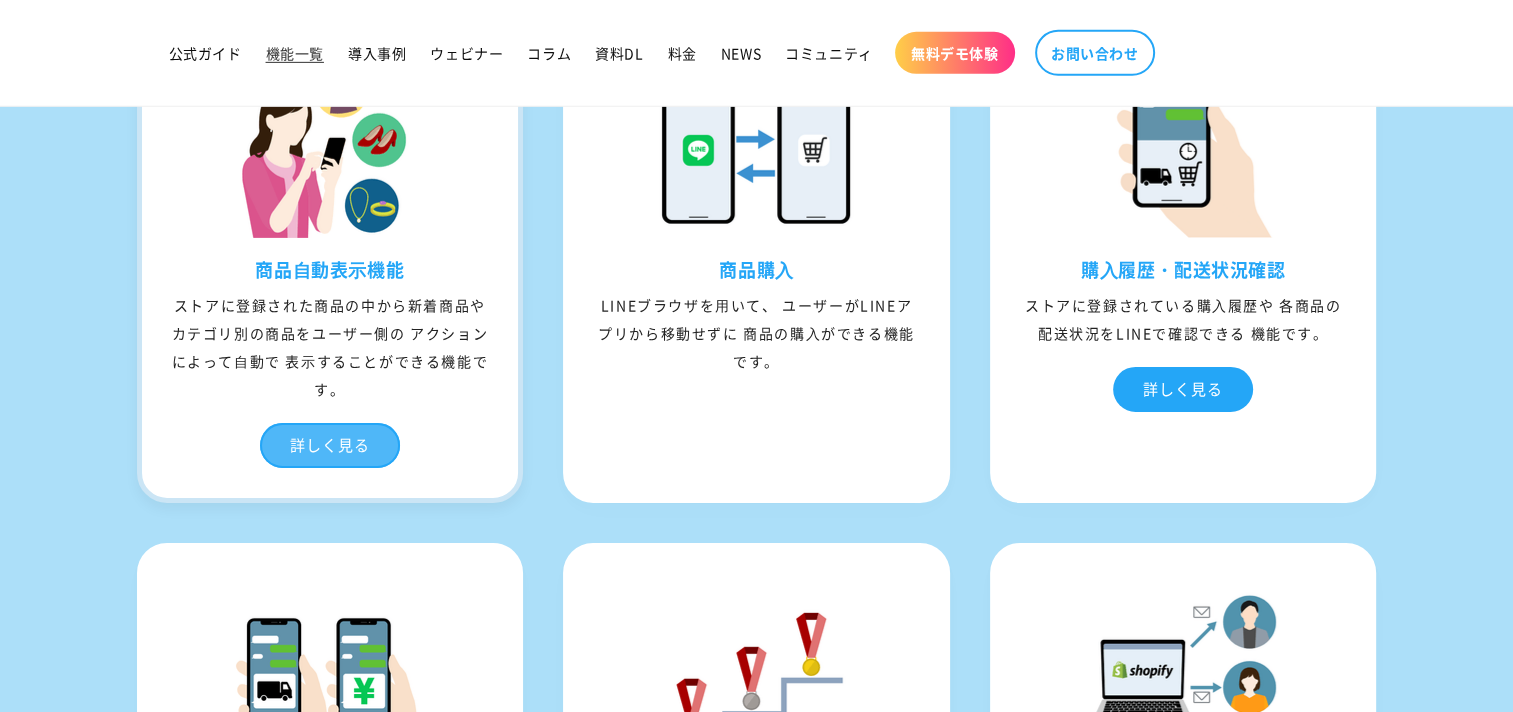click on "詳しく見る" at bounding box center (330, 445) 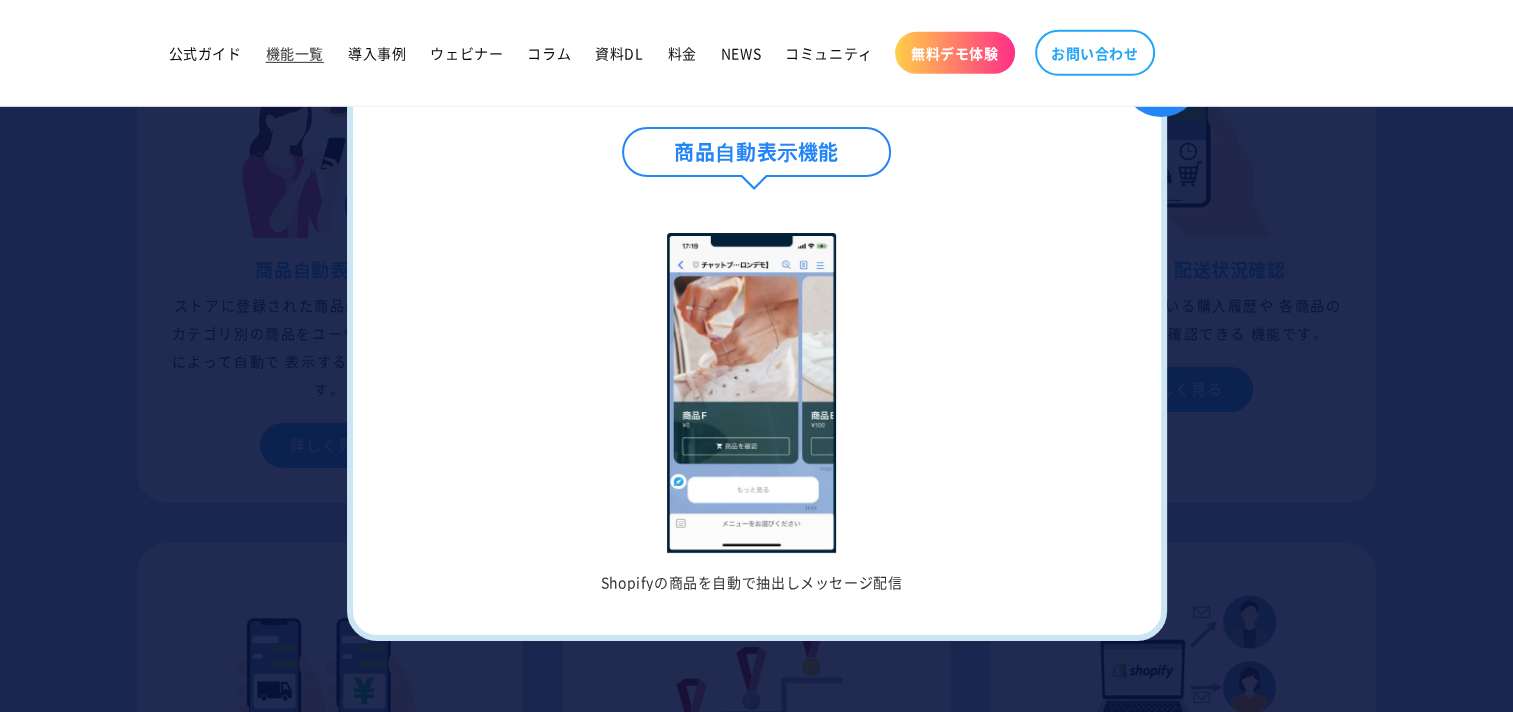 click at bounding box center (756, 356) 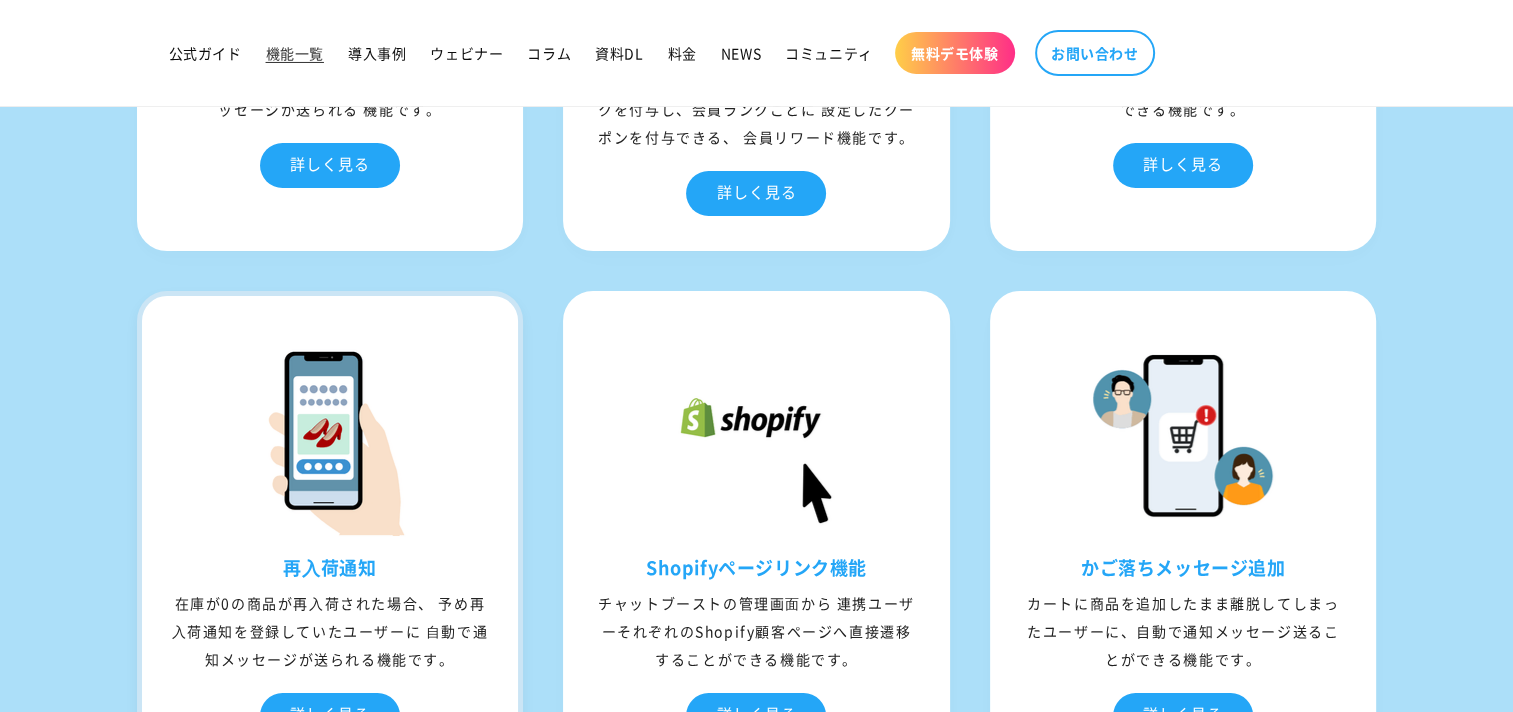 scroll, scrollTop: 7300, scrollLeft: 0, axis: vertical 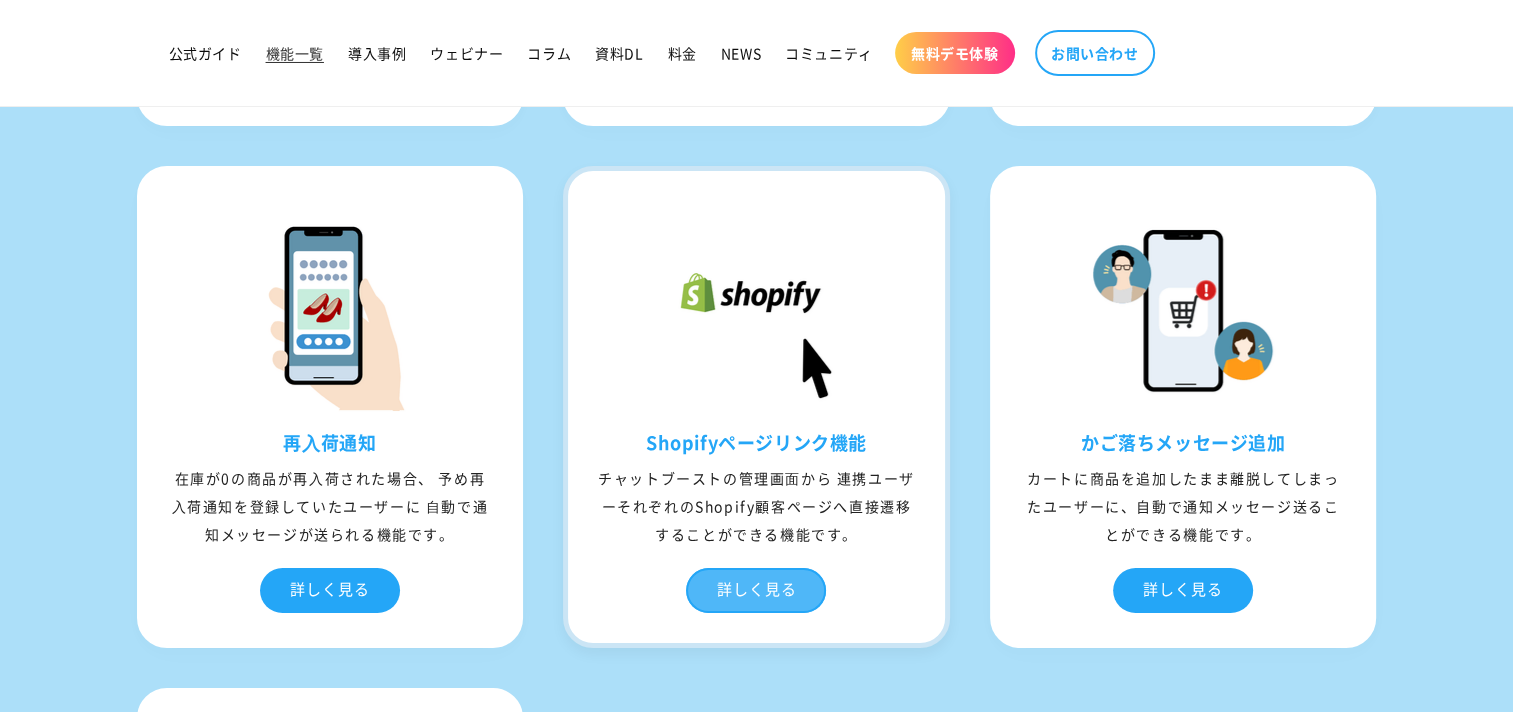 click on "詳しく見る" at bounding box center [756, 590] 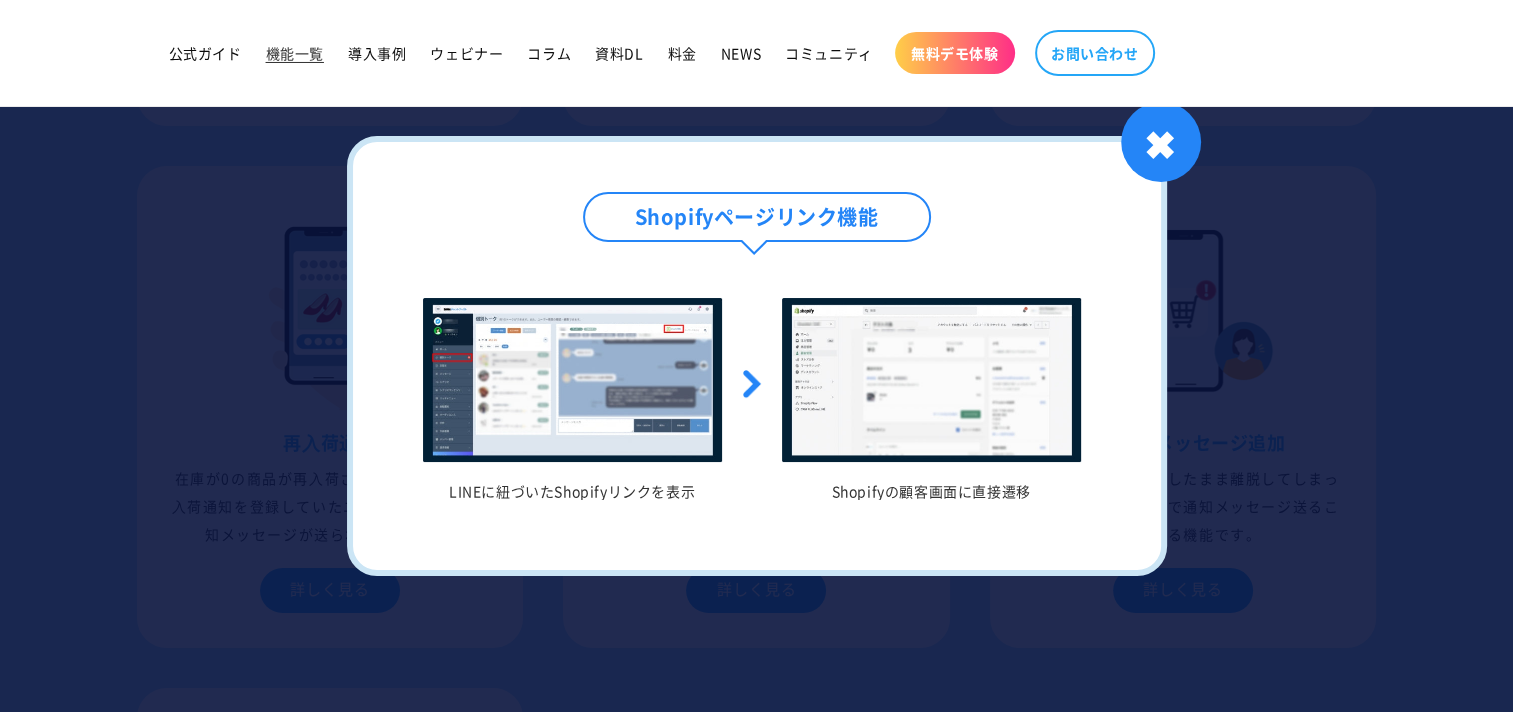 click on "Shopifyページリンク機能" at bounding box center (757, 217) 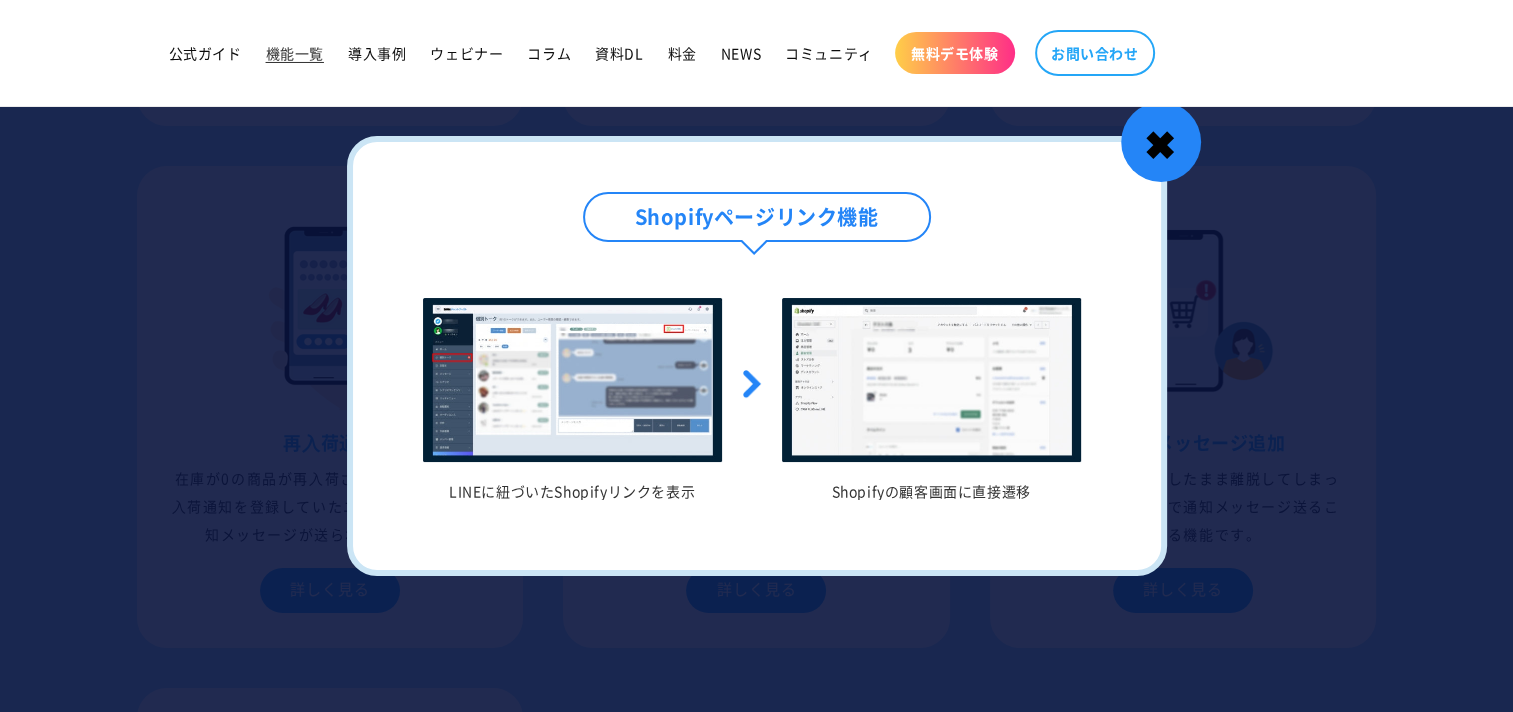 click on "✖" at bounding box center [1161, 142] 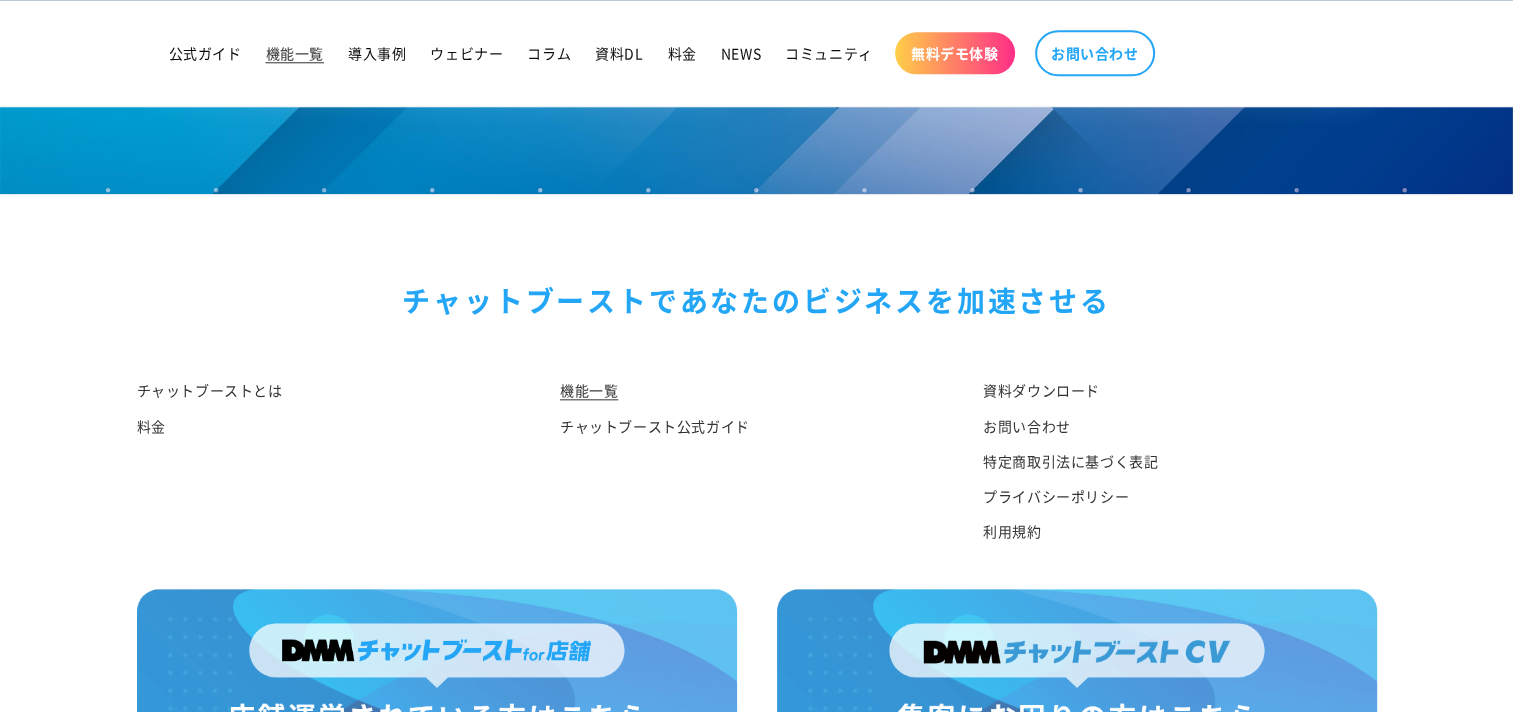 scroll, scrollTop: 9795, scrollLeft: 0, axis: vertical 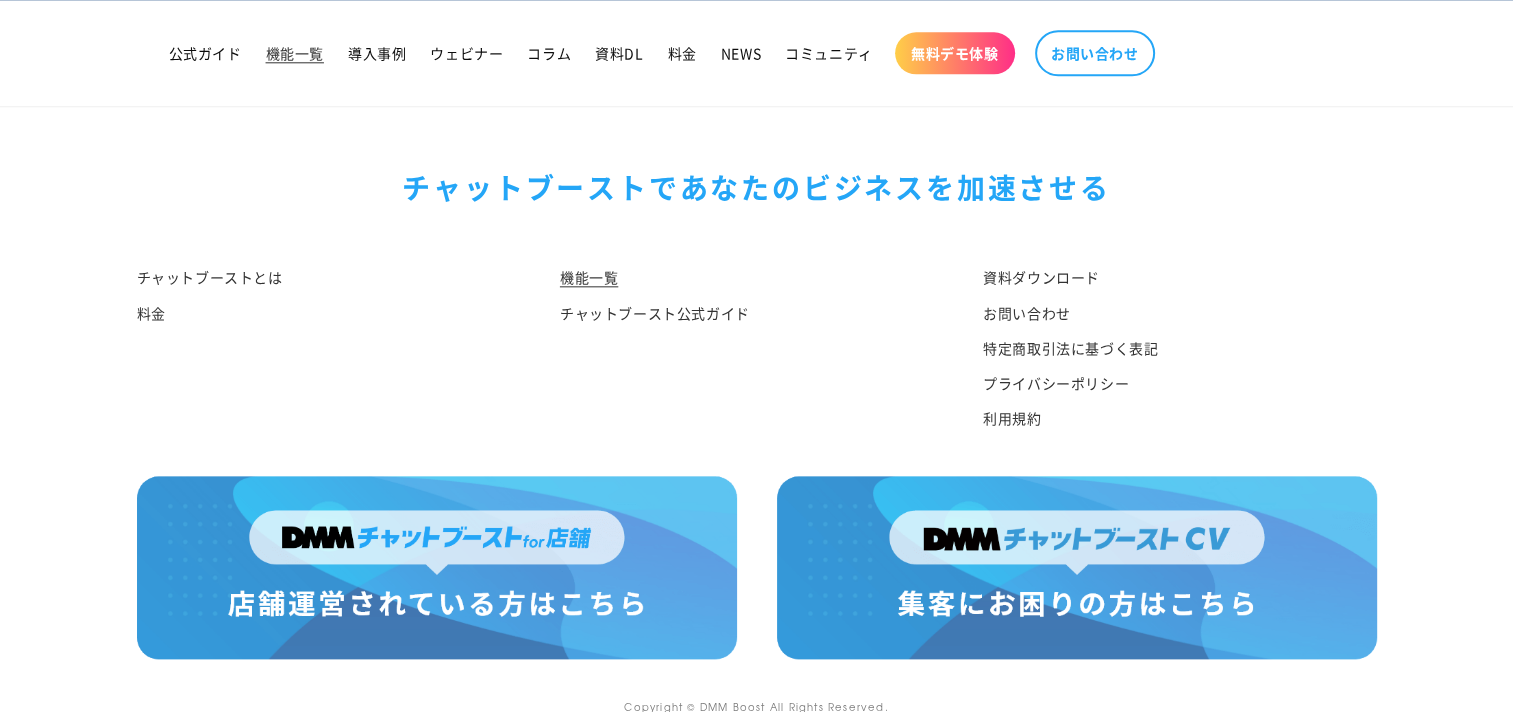 click at bounding box center (437, 567) 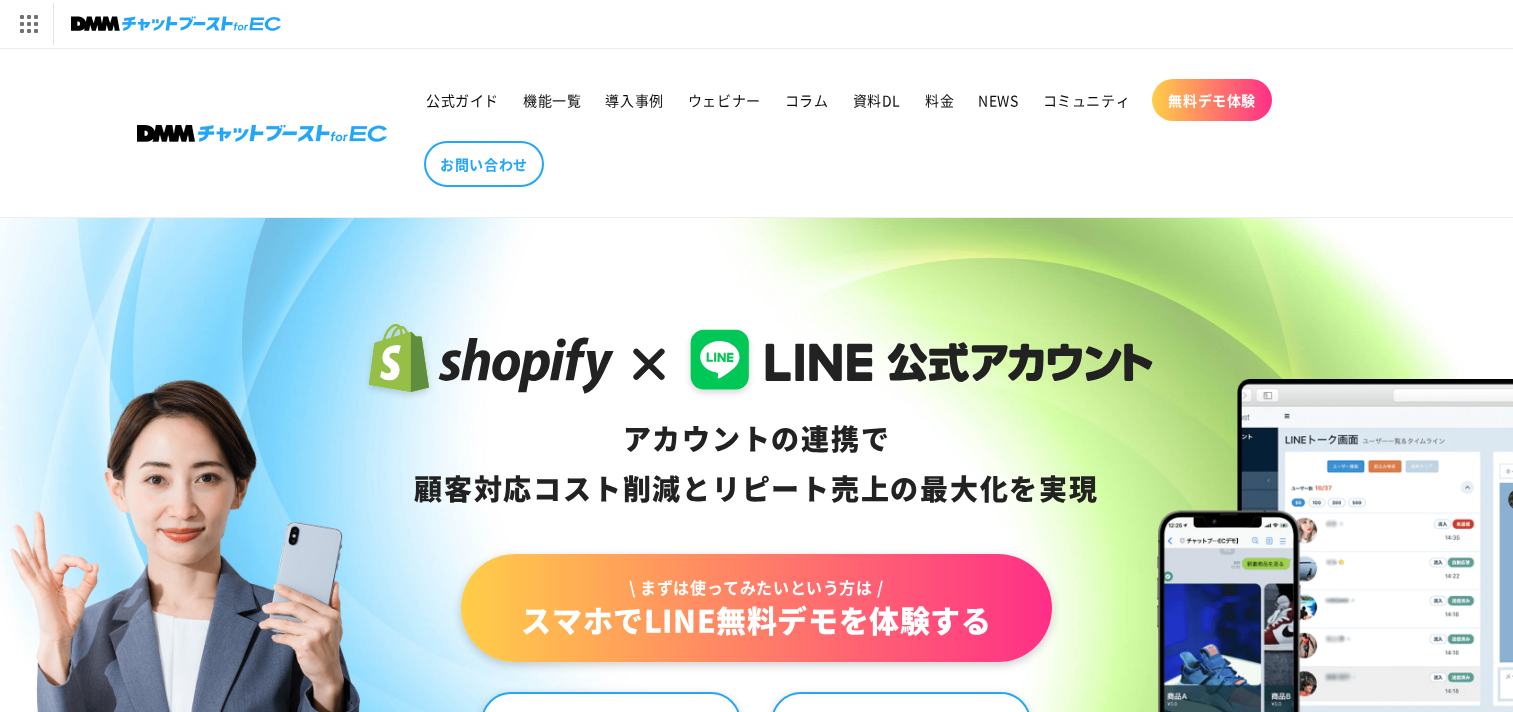 scroll, scrollTop: 438, scrollLeft: 0, axis: vertical 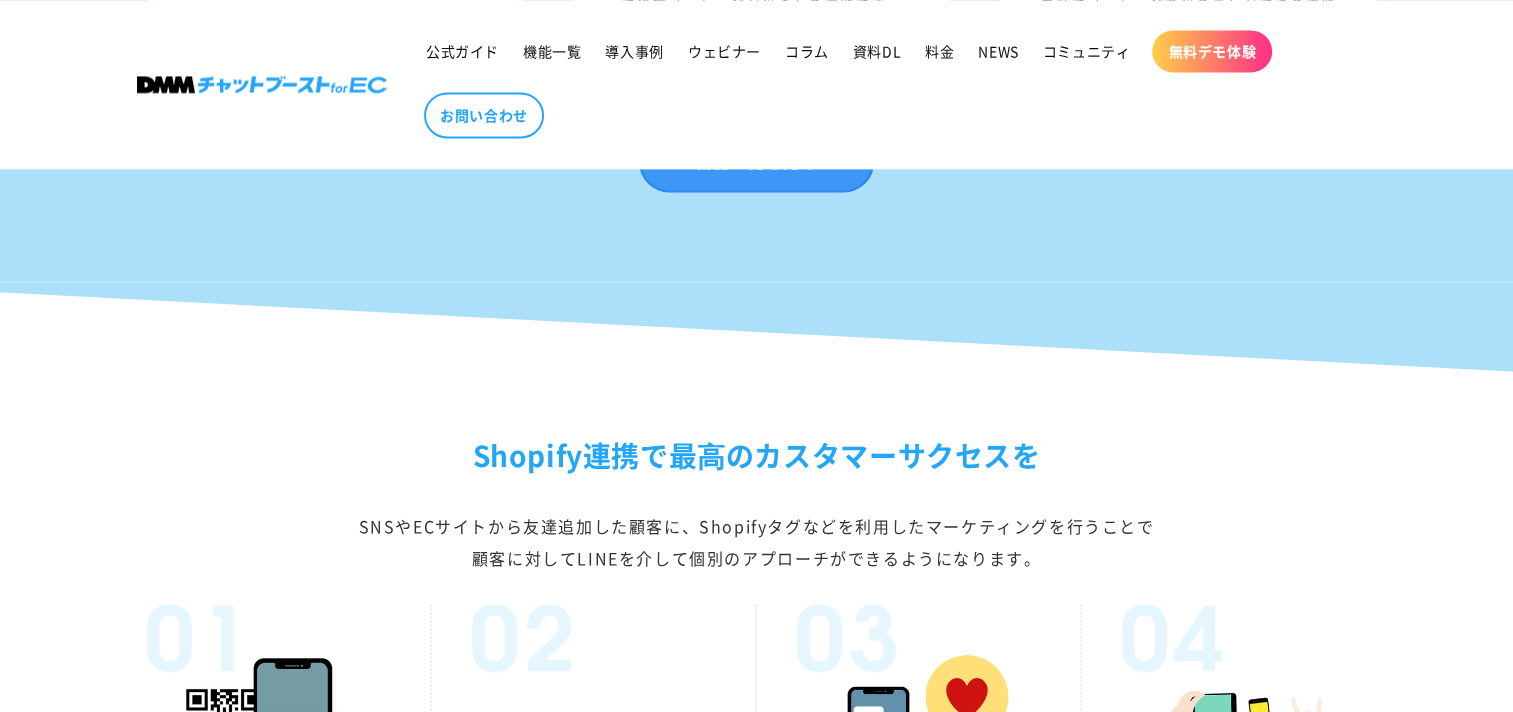 click on "機能一覧を見る" at bounding box center (756, 161) 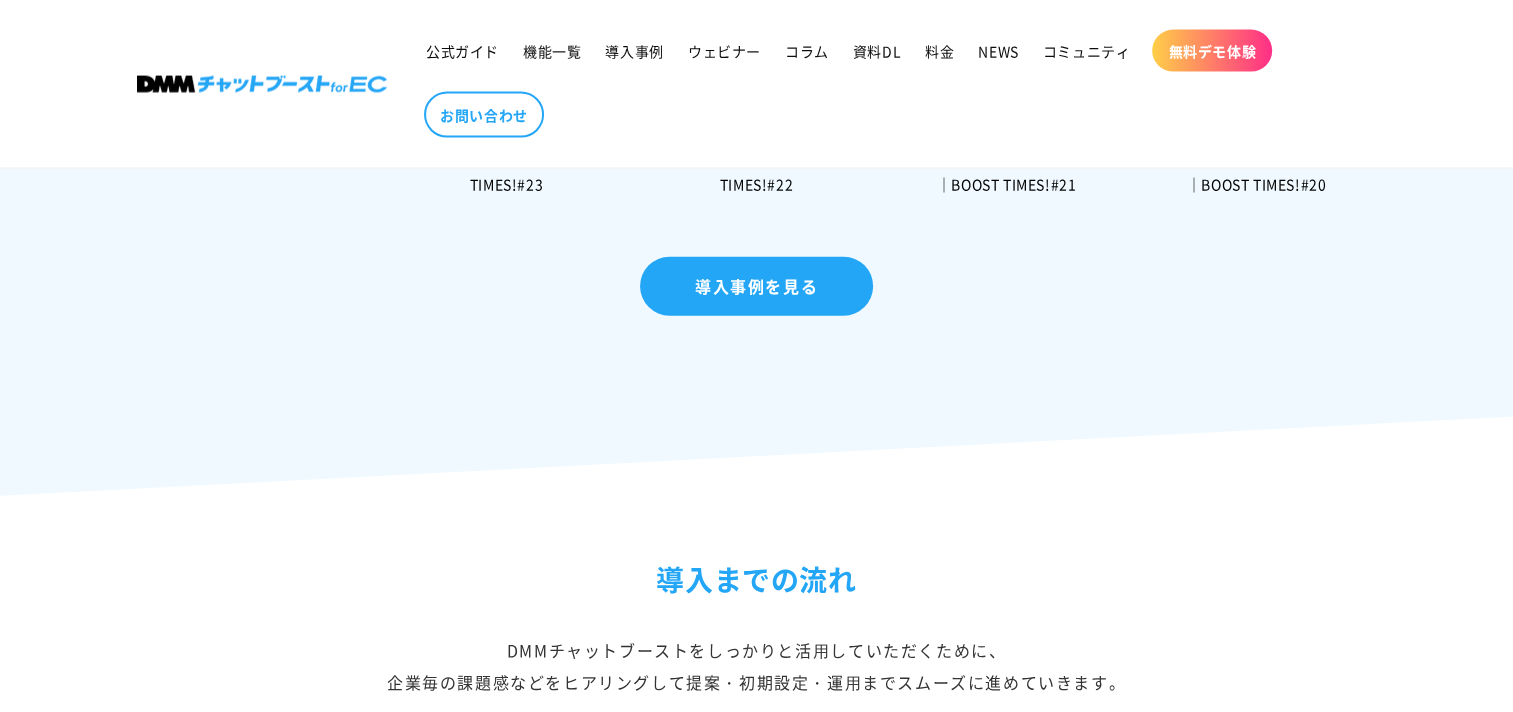 scroll, scrollTop: 4300, scrollLeft: 0, axis: vertical 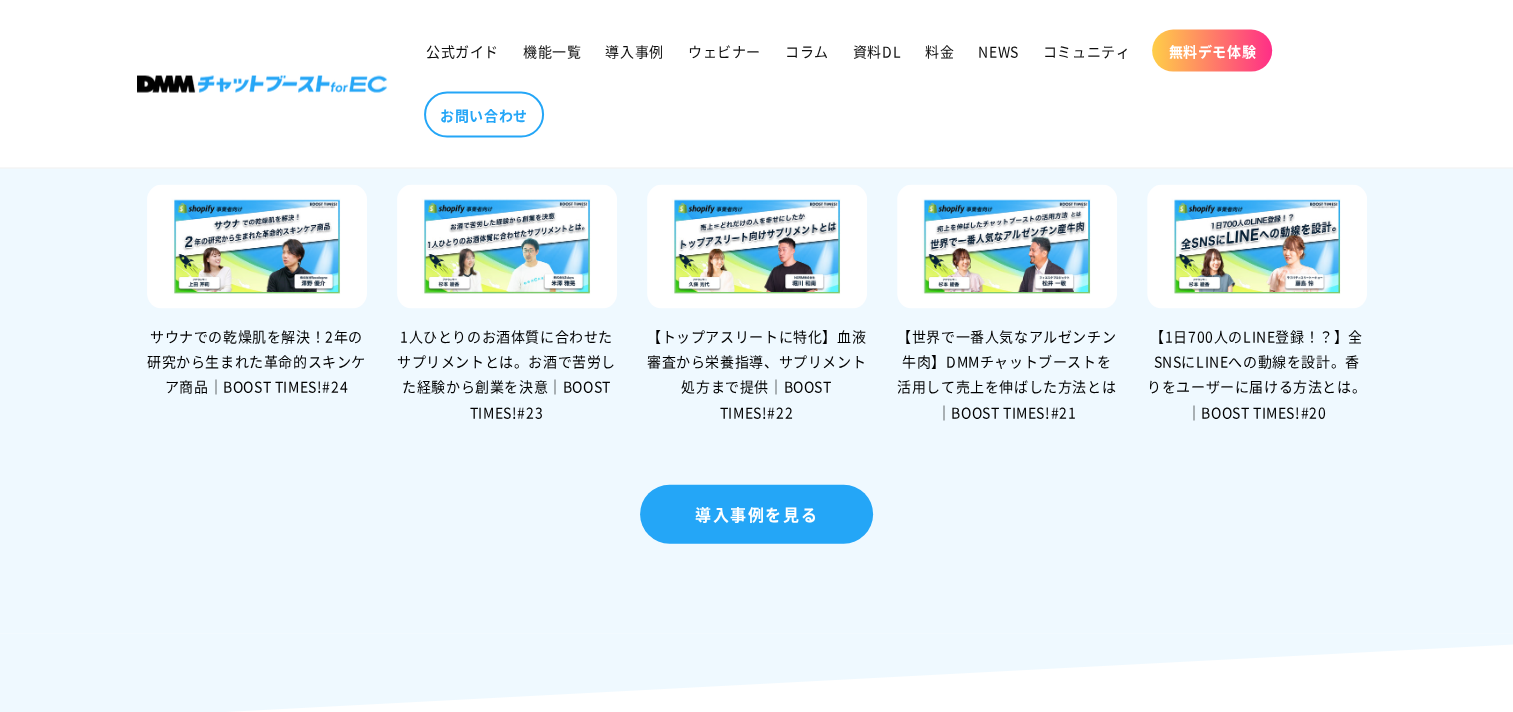 click at bounding box center [507, 247] 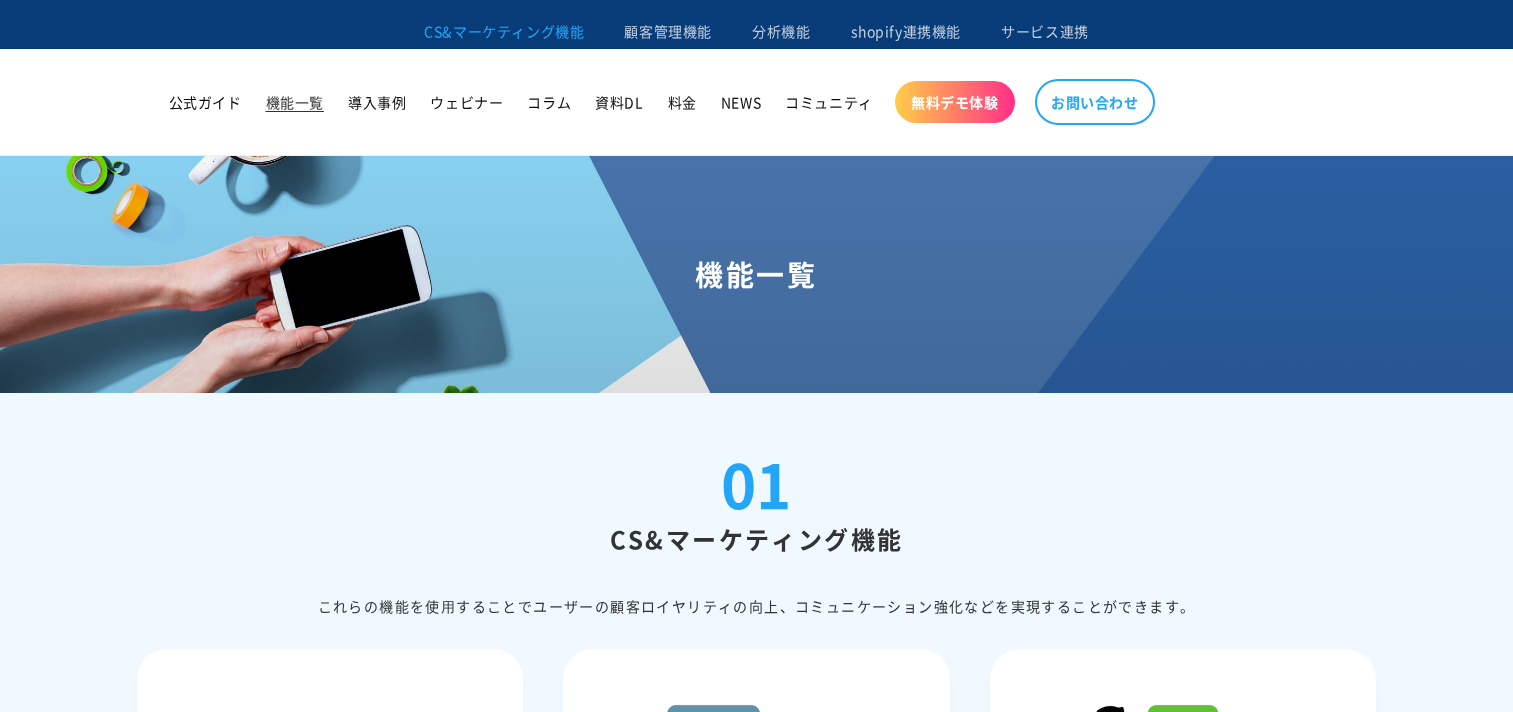 scroll, scrollTop: 1400, scrollLeft: 0, axis: vertical 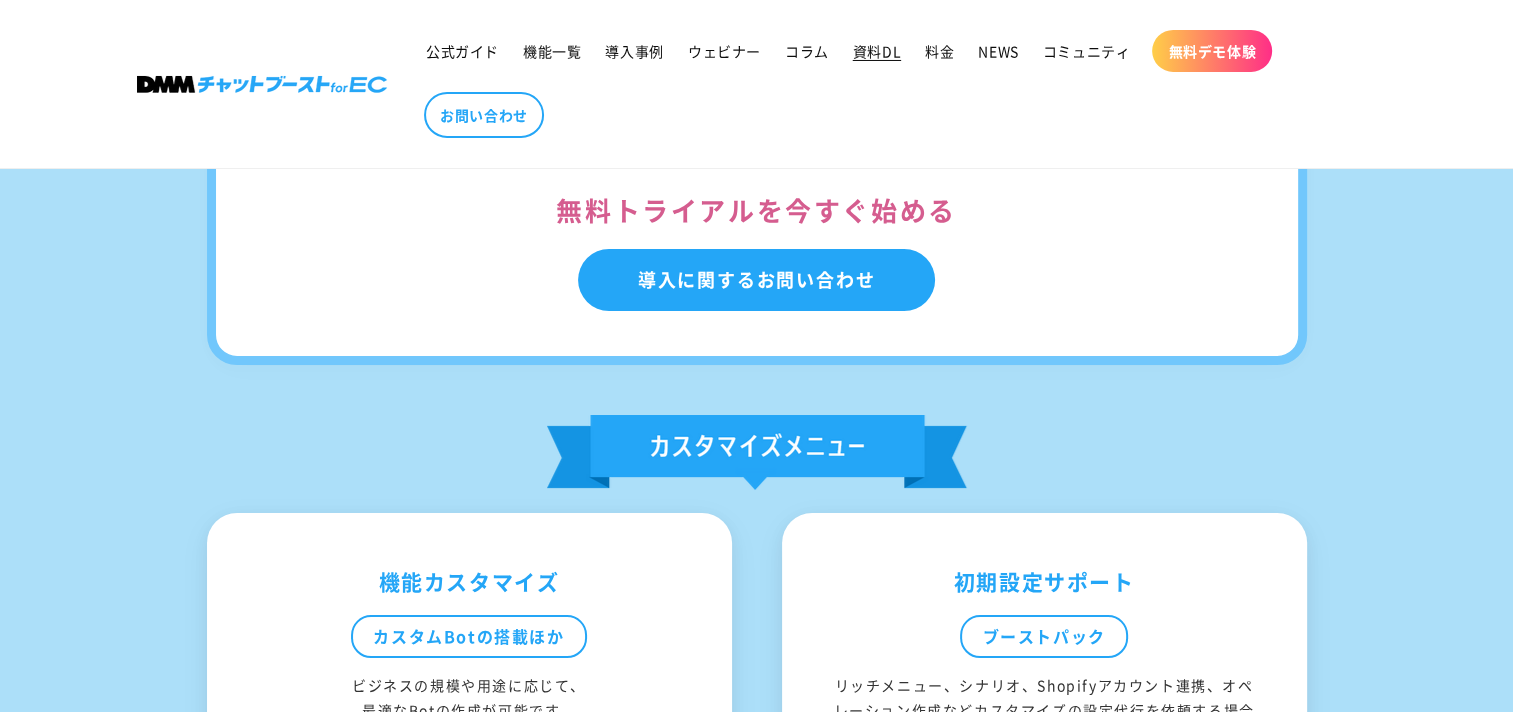 click on "資料DL" at bounding box center [877, 51] 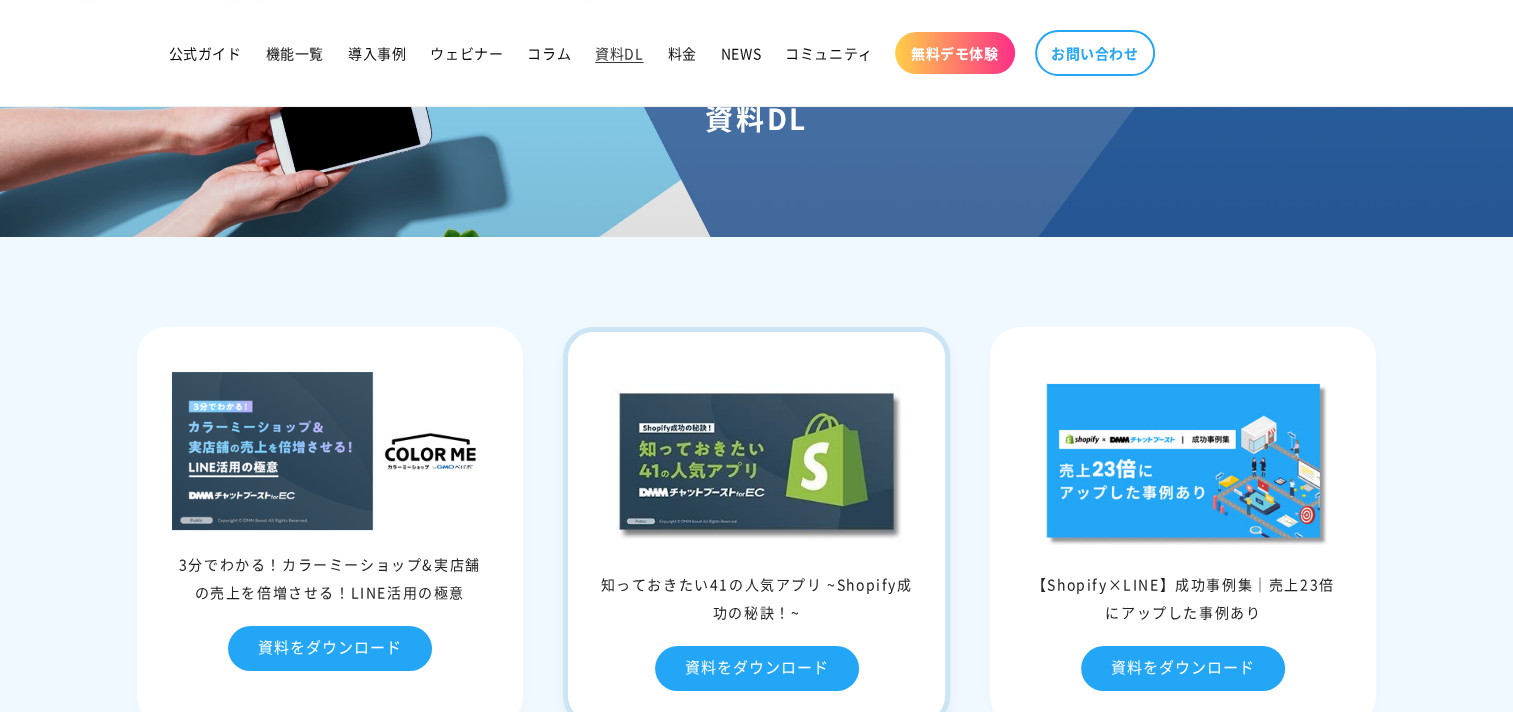 scroll, scrollTop: 400, scrollLeft: 0, axis: vertical 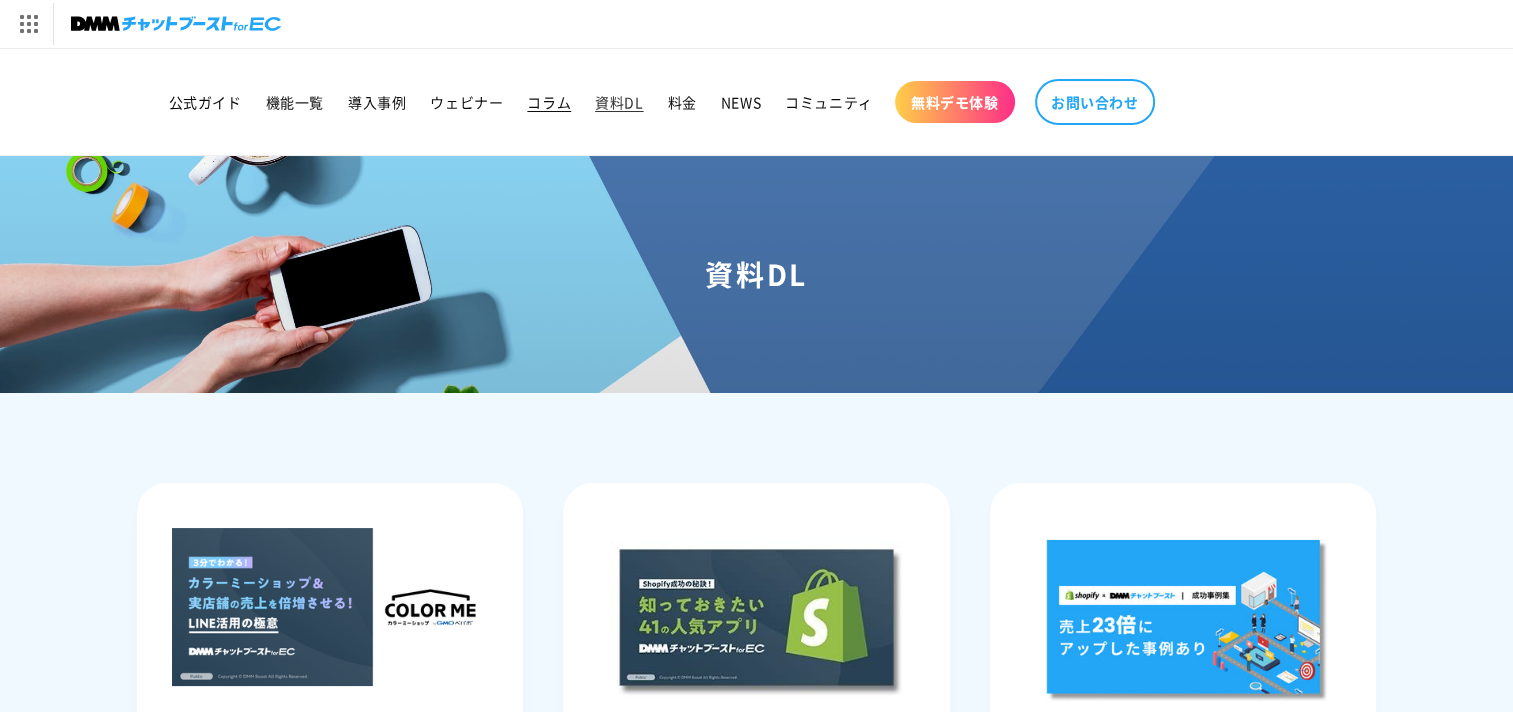 click on "コラム" at bounding box center (549, 102) 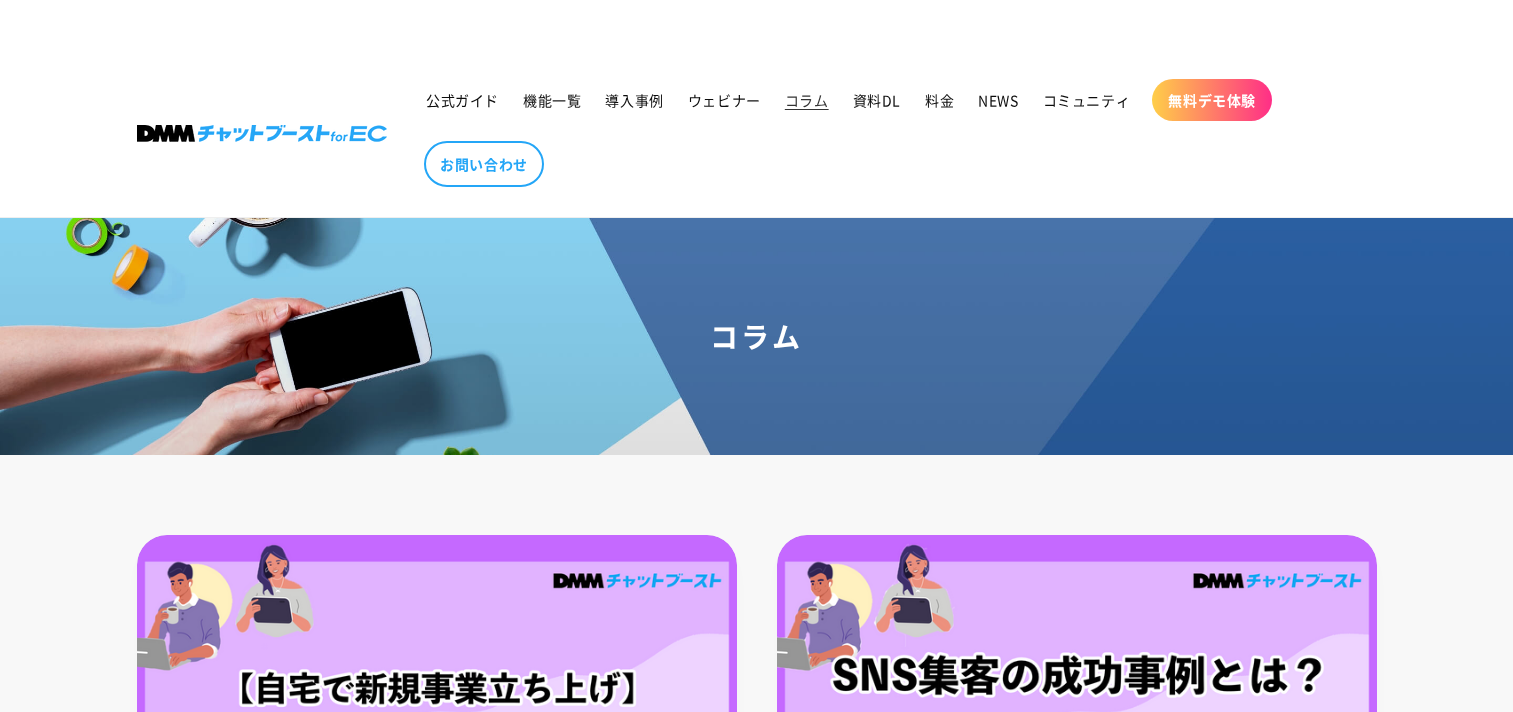 scroll, scrollTop: 200, scrollLeft: 0, axis: vertical 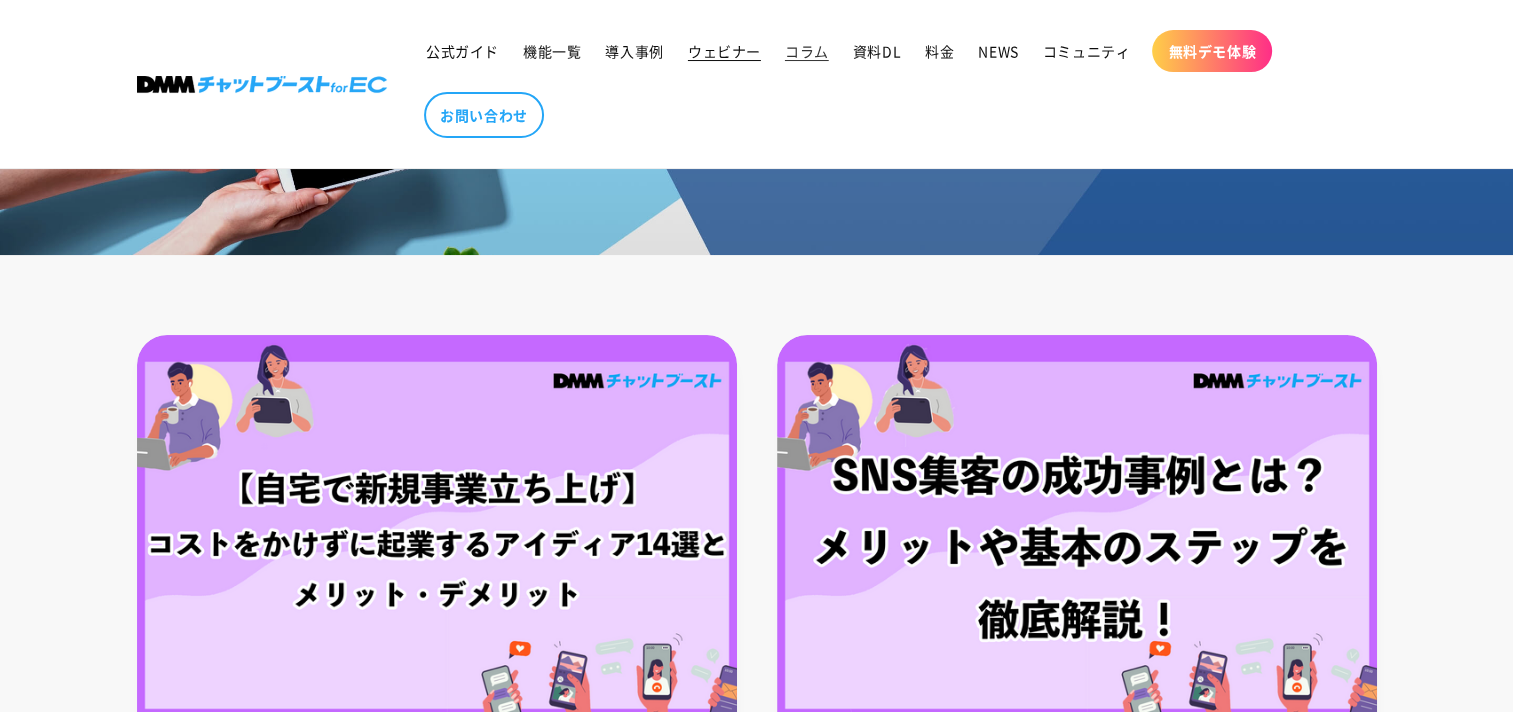click on "ウェビナー" at bounding box center [724, 51] 